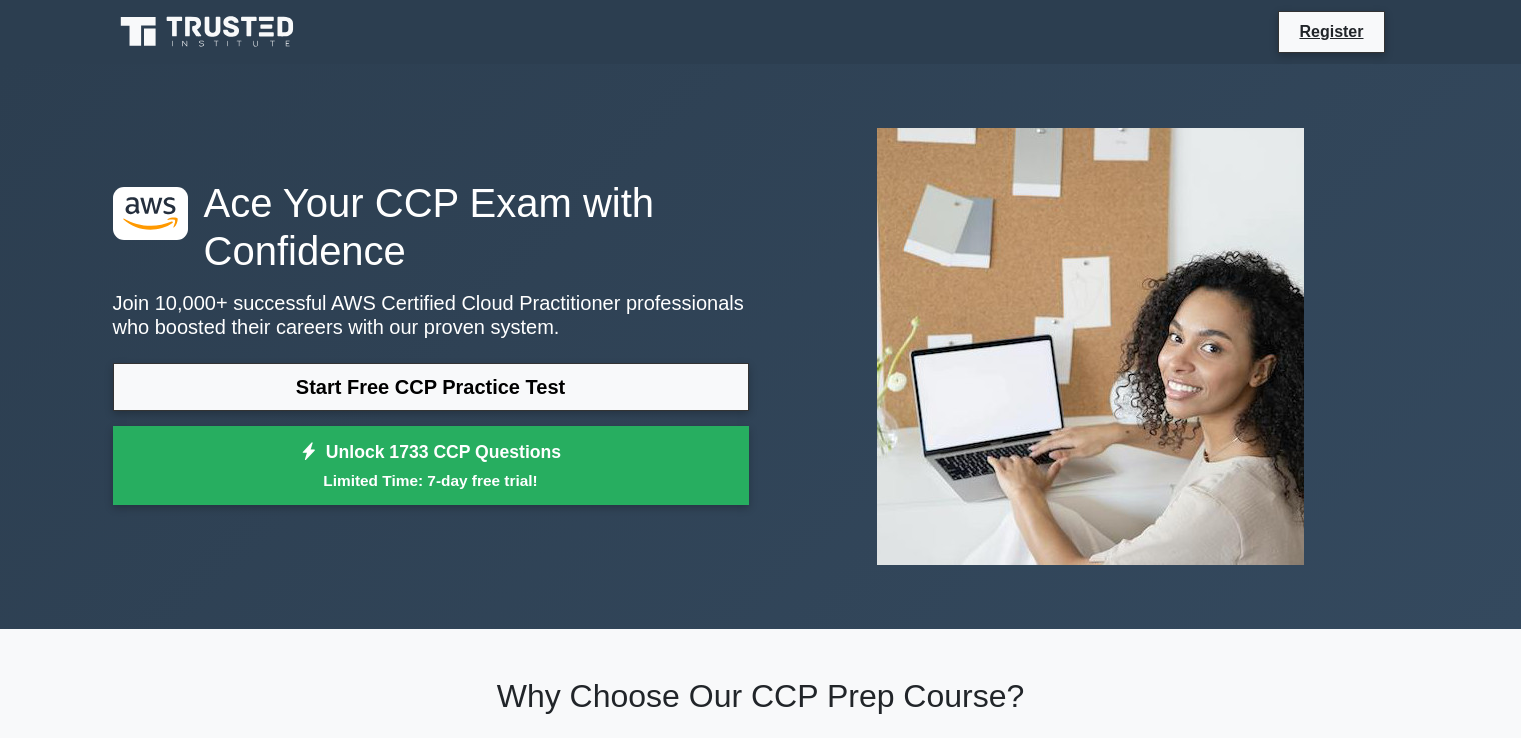 scroll, scrollTop: 0, scrollLeft: 0, axis: both 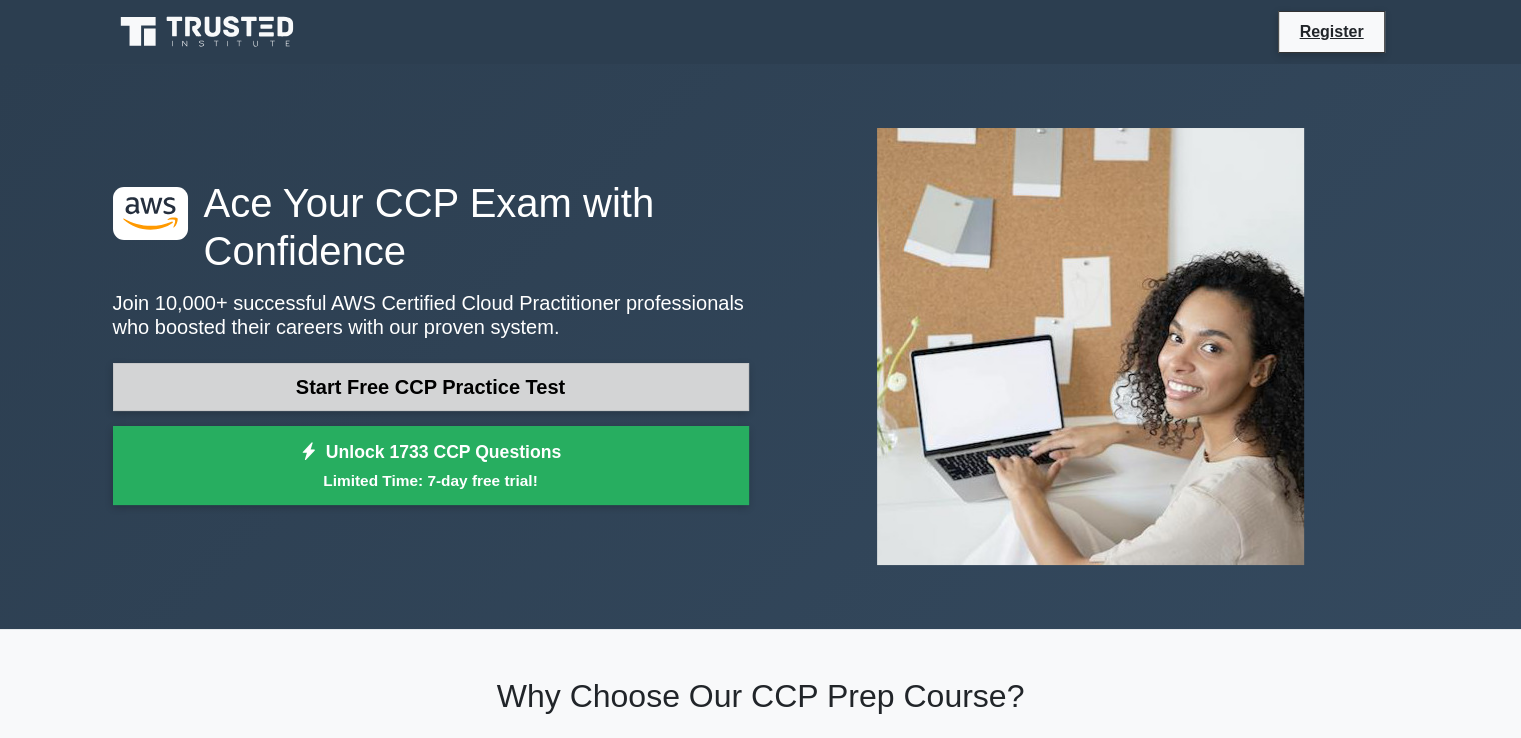 click on "Start Free CCP Practice Test" at bounding box center (431, 387) 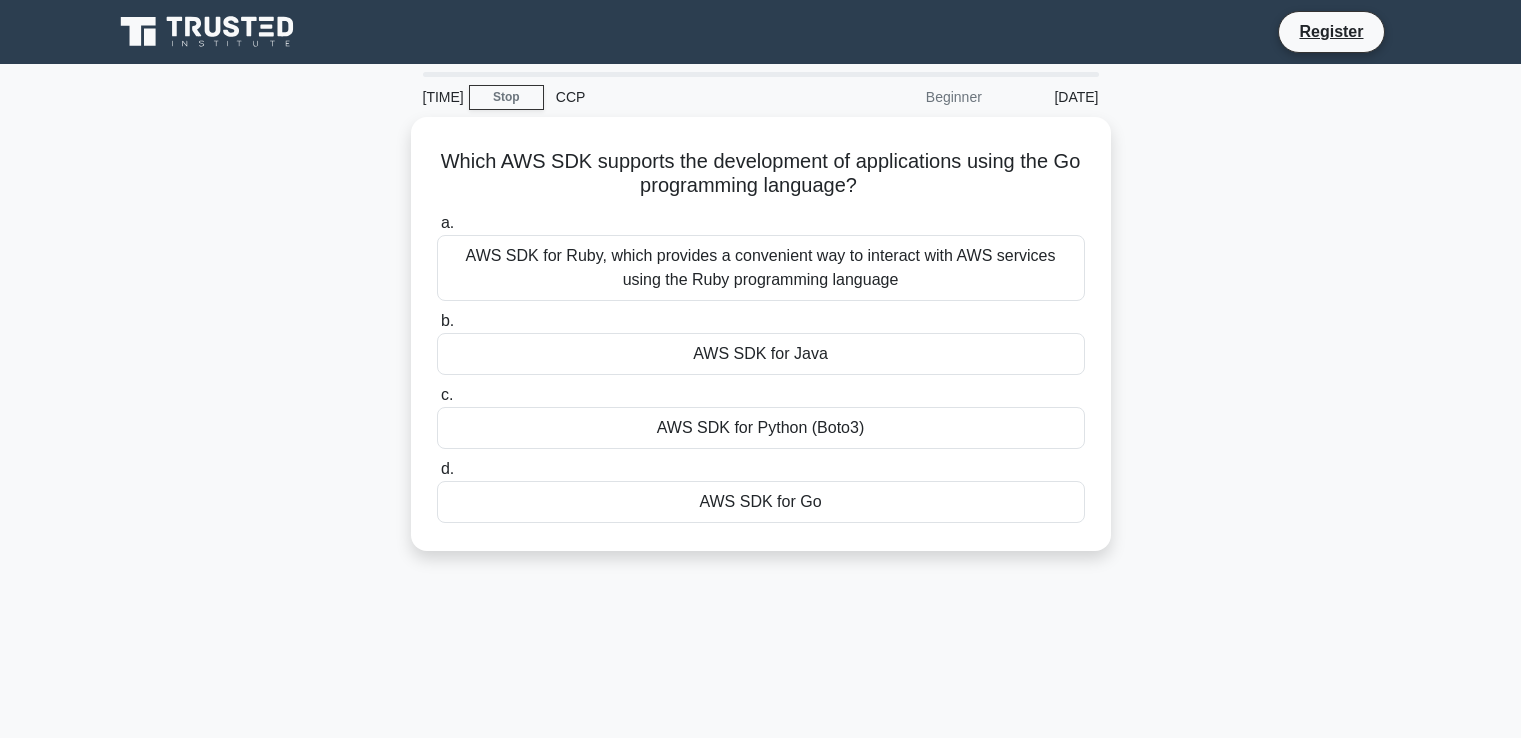 scroll, scrollTop: 0, scrollLeft: 0, axis: both 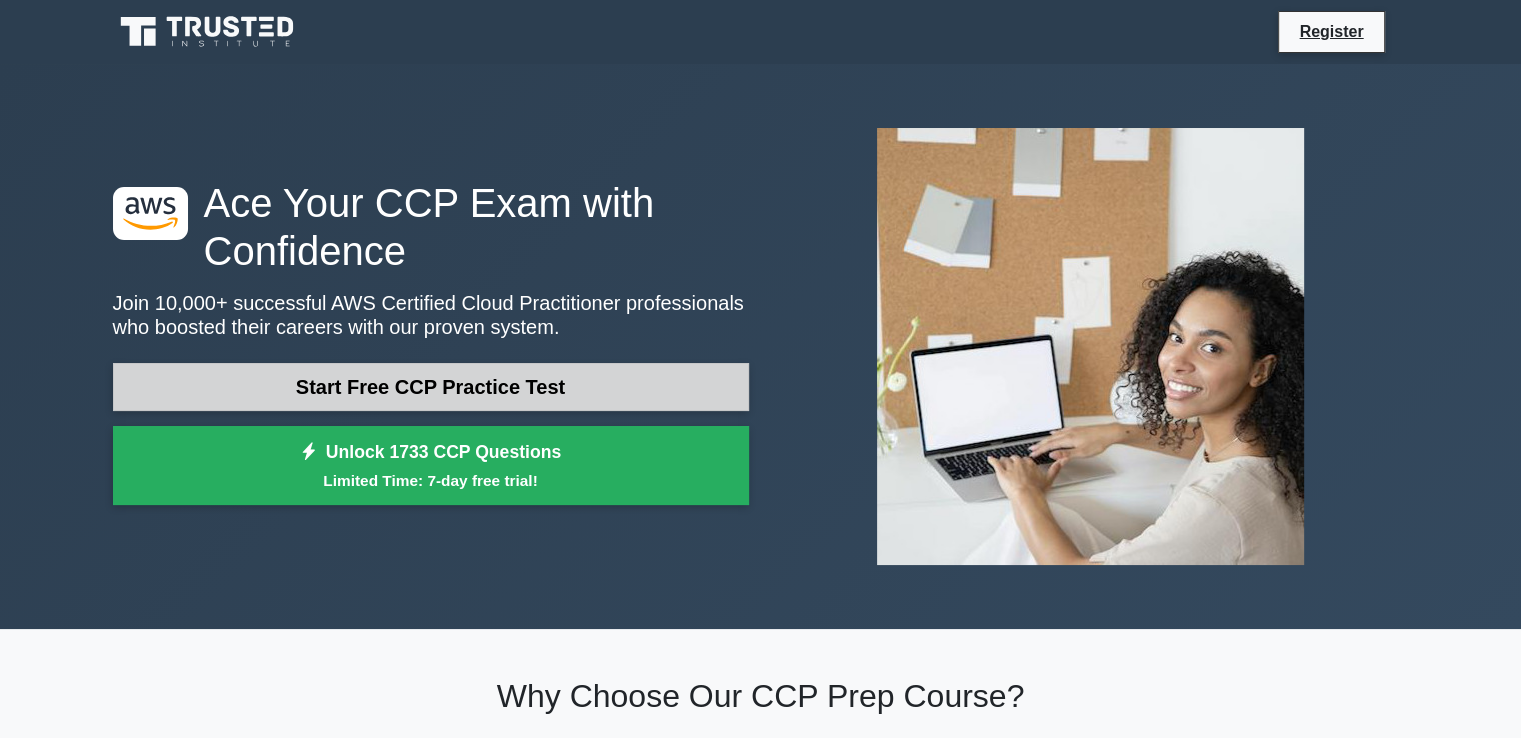 click on "Start Free CCP Practice Test" at bounding box center [431, 387] 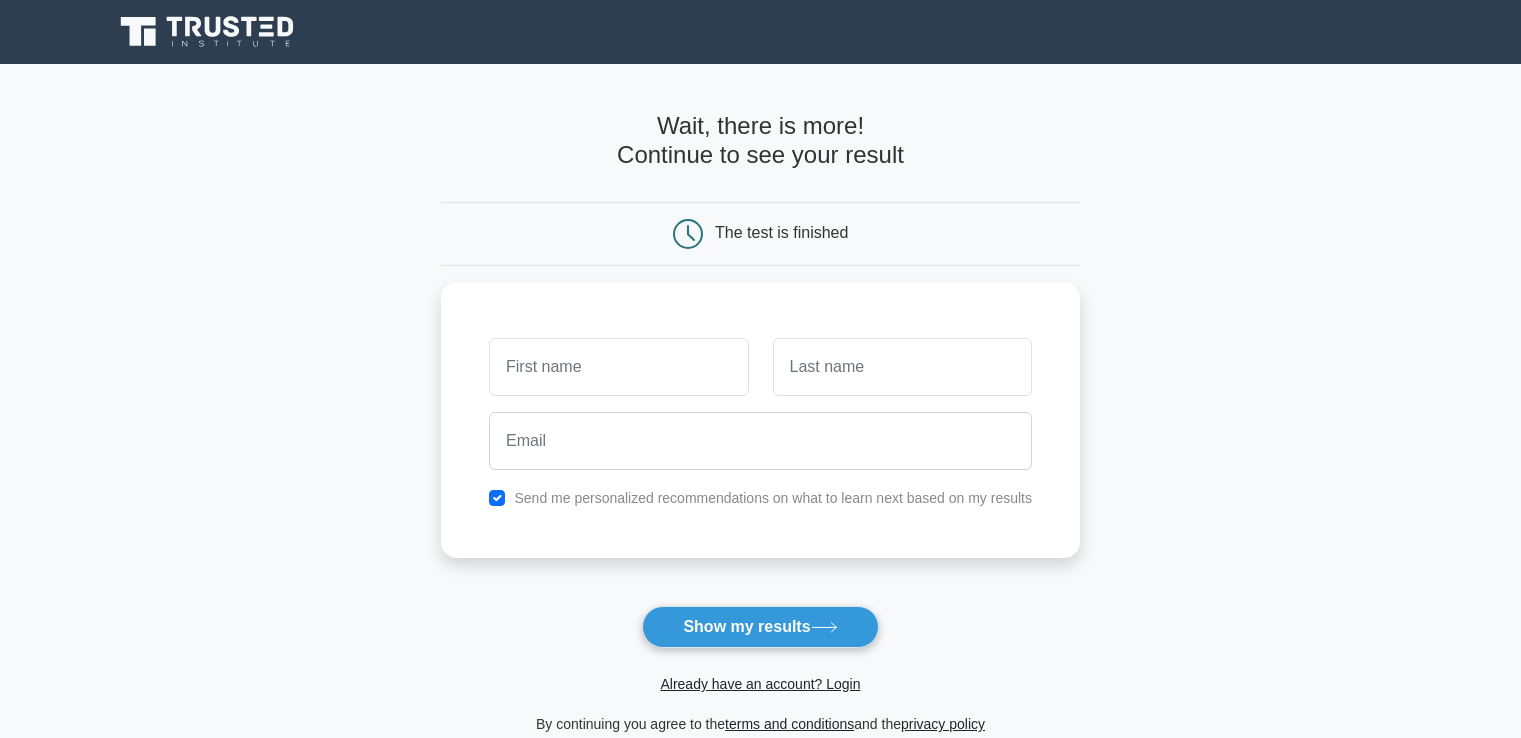 scroll, scrollTop: 0, scrollLeft: 0, axis: both 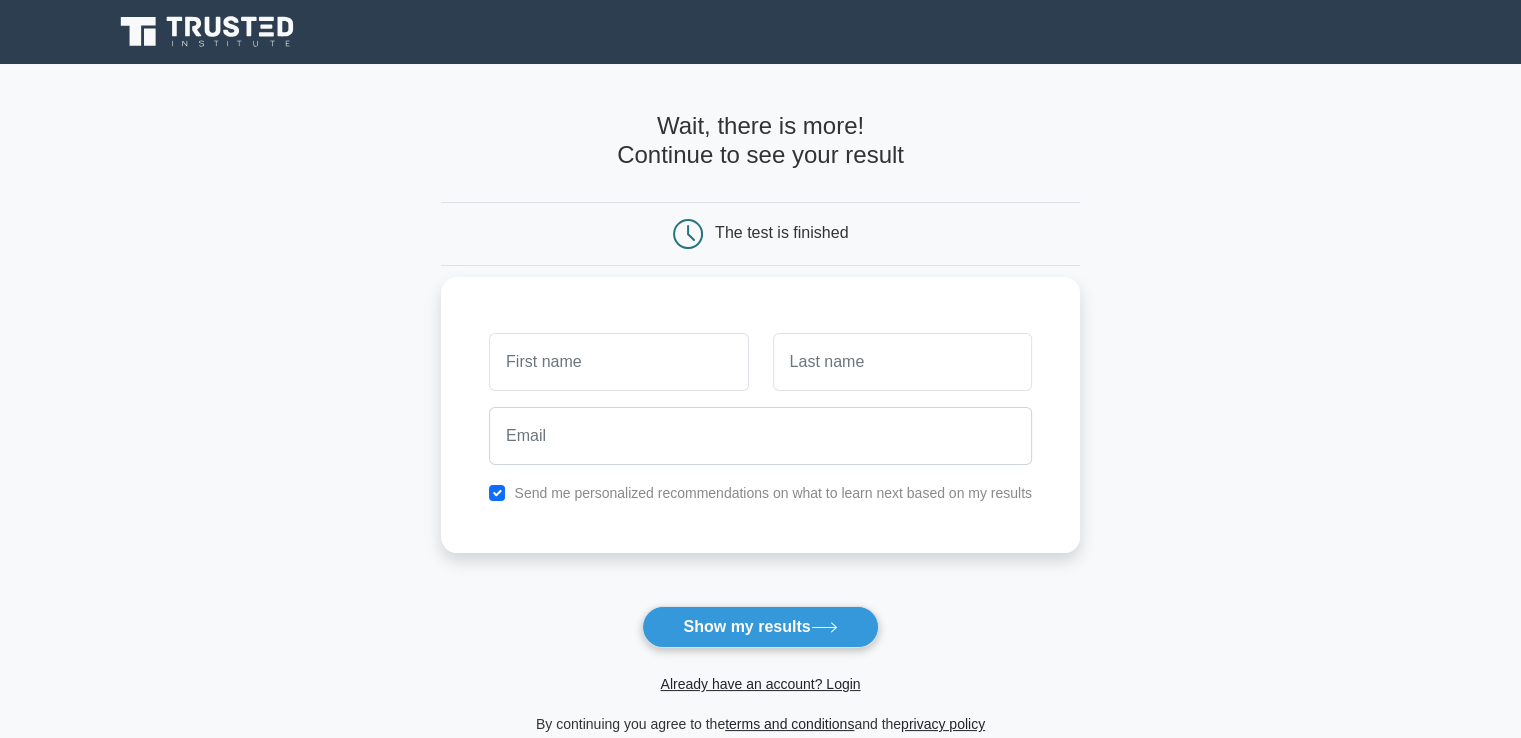 click at bounding box center [618, 362] 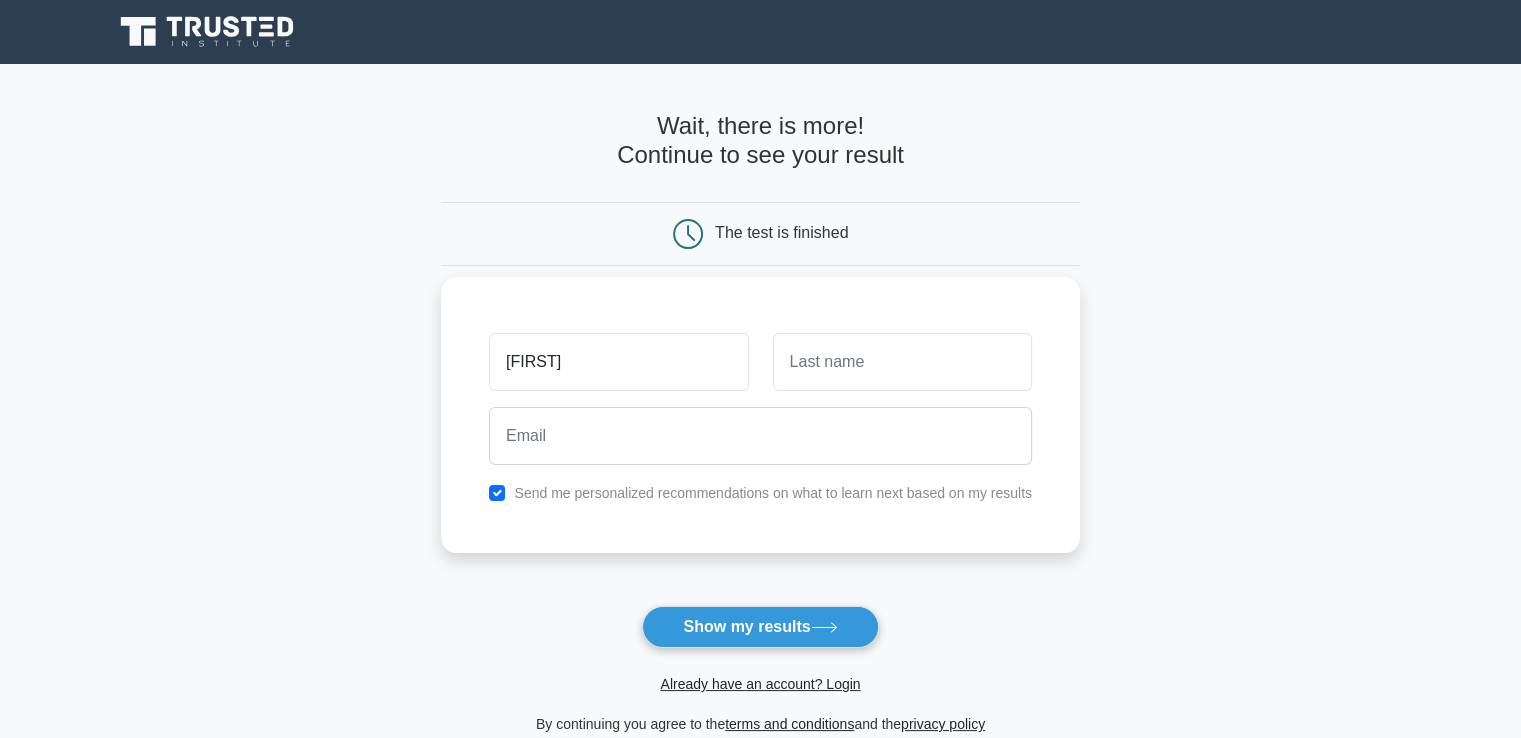 type on "omar" 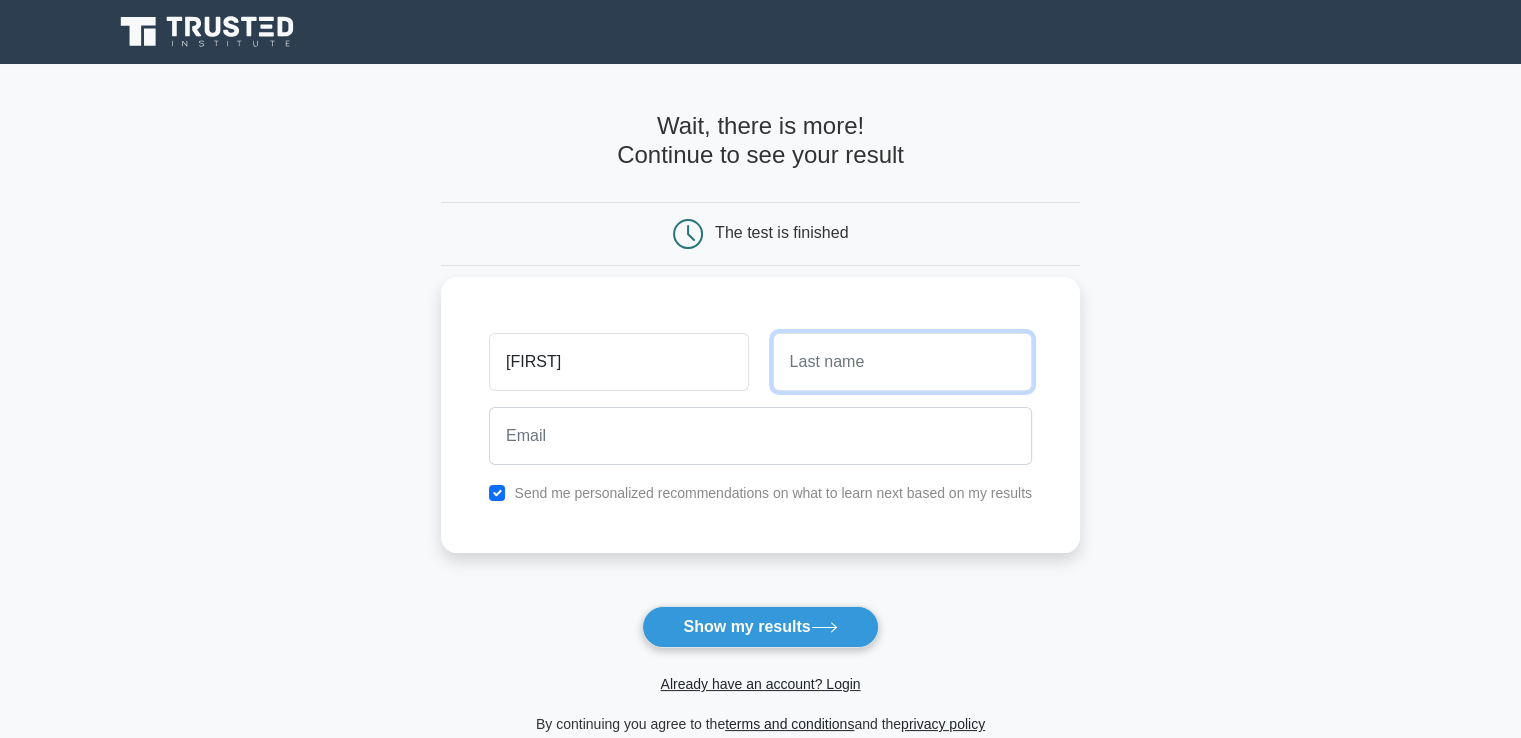 click at bounding box center [902, 362] 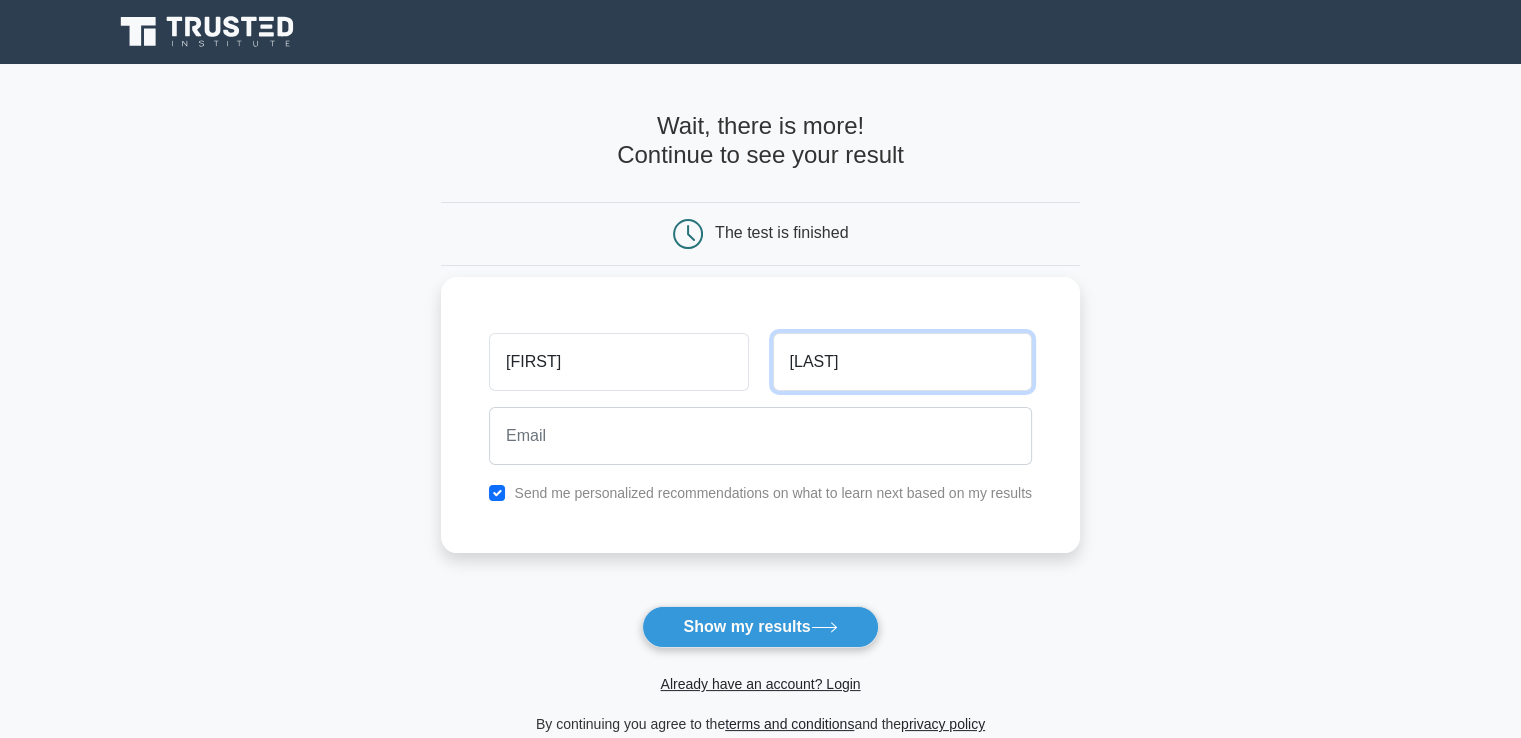 type on "khouli" 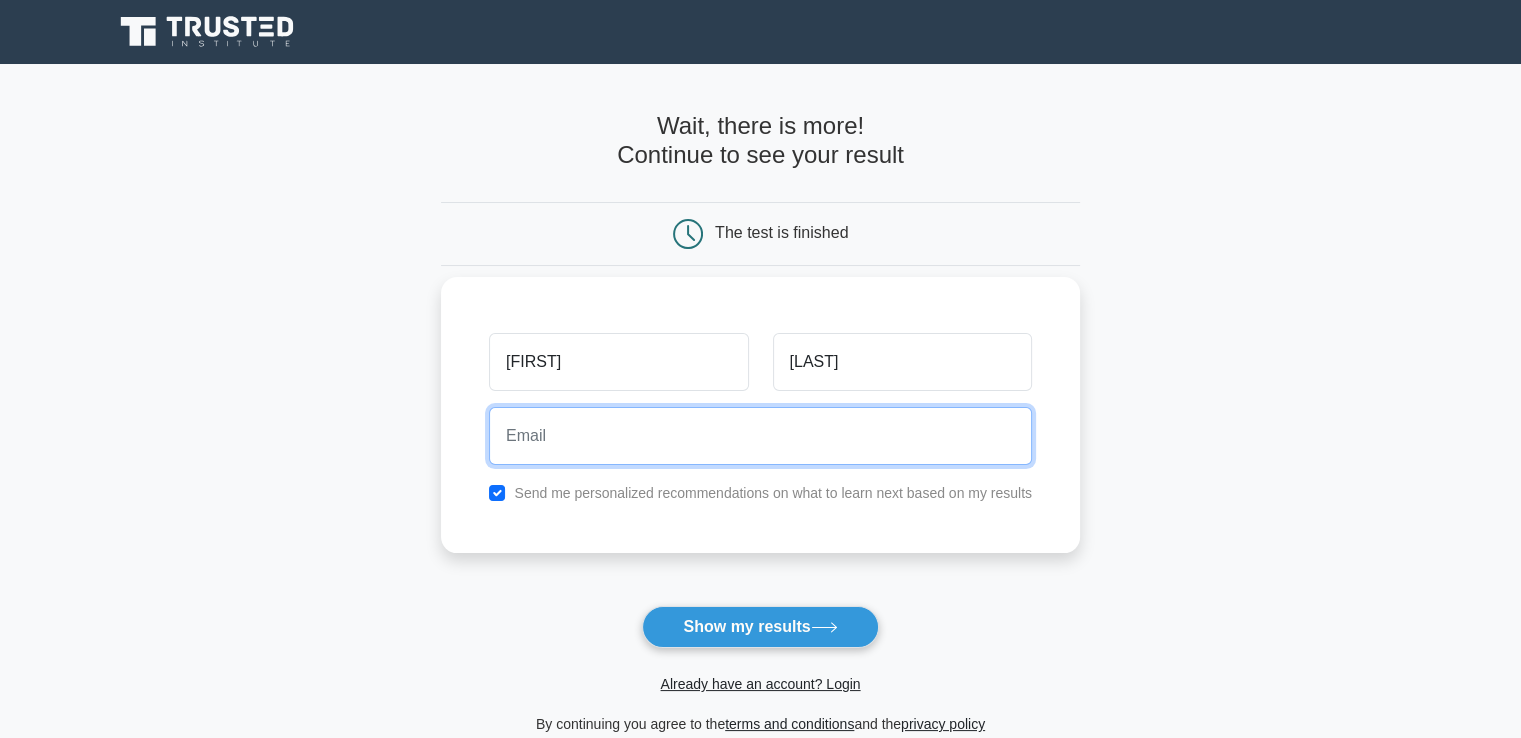 click at bounding box center [760, 436] 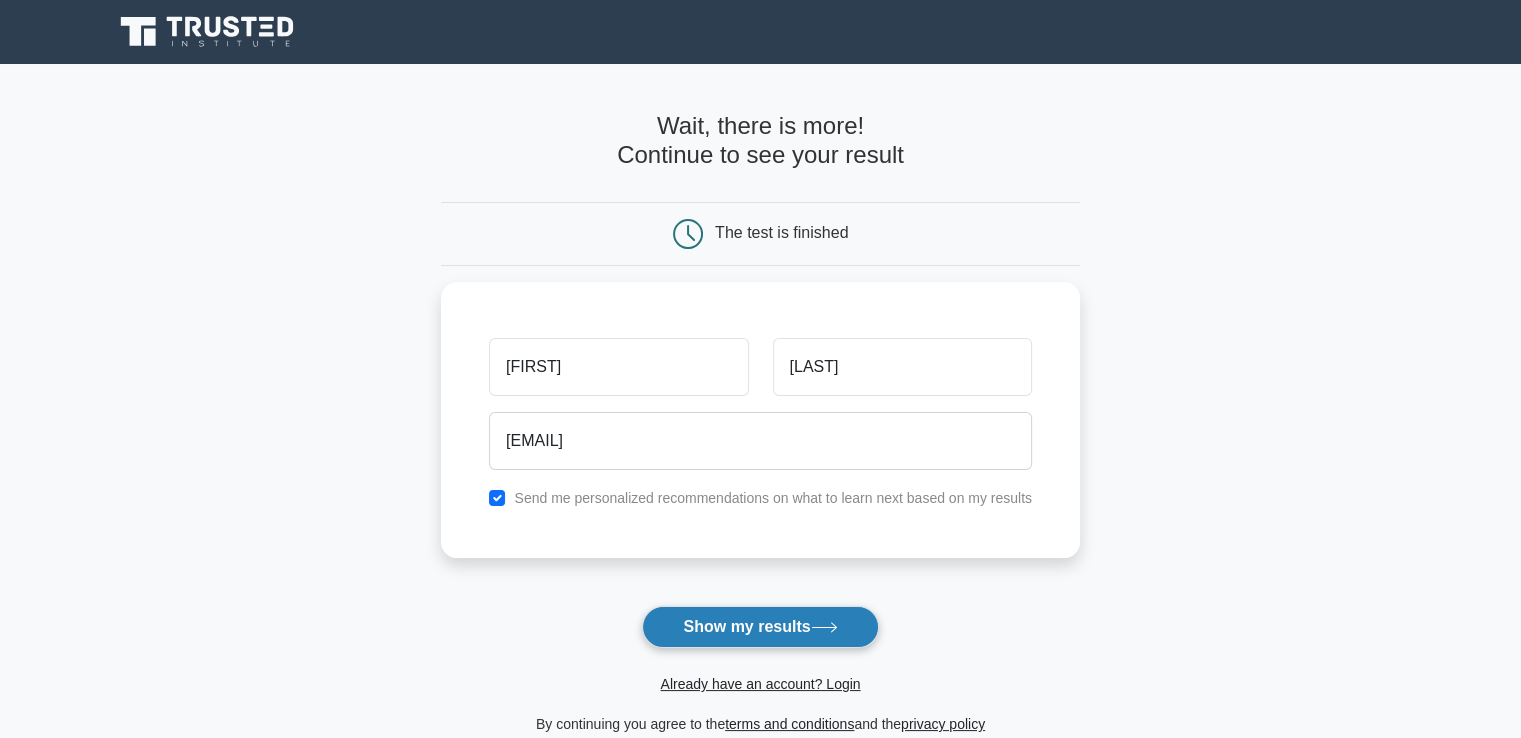 click on "Show my results" at bounding box center (760, 627) 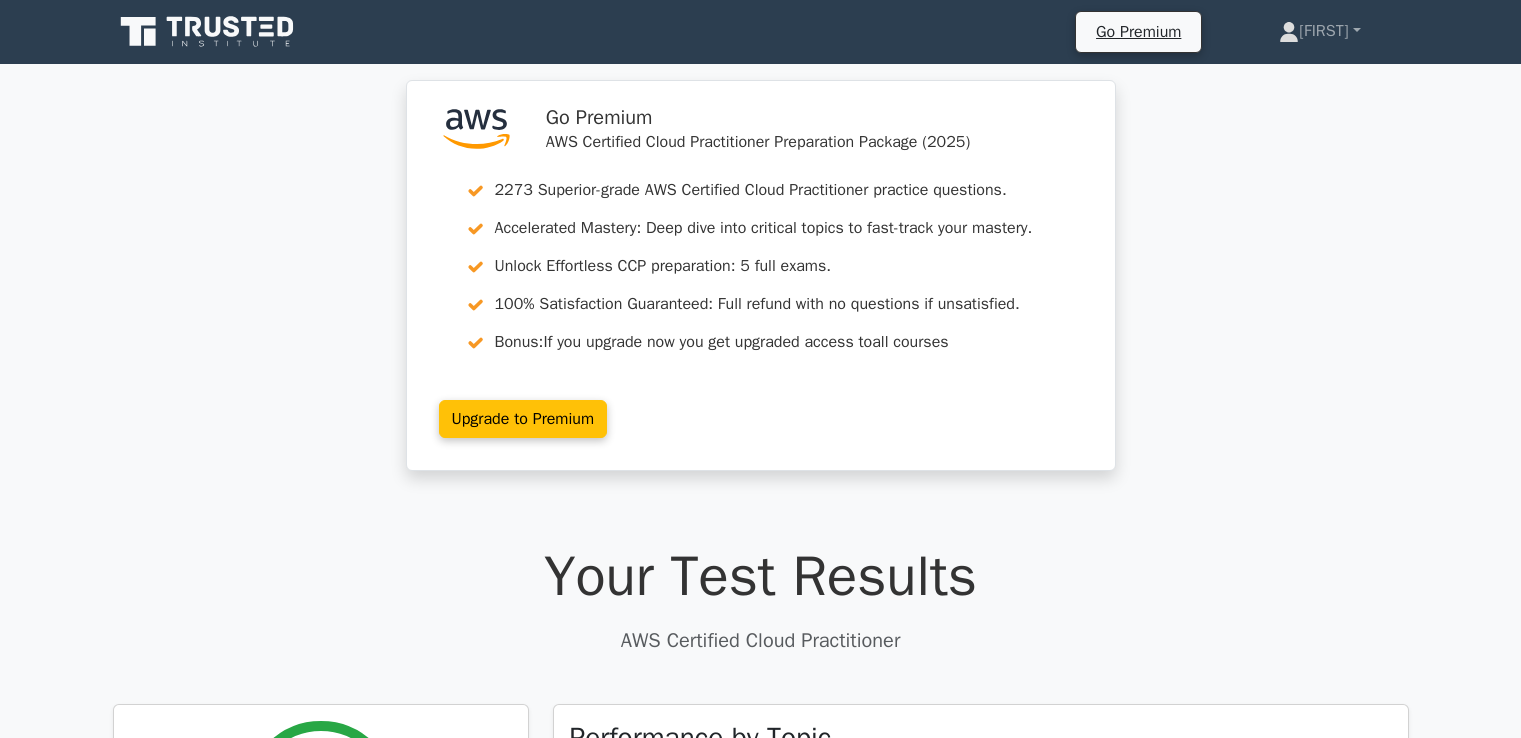 scroll, scrollTop: 0, scrollLeft: 0, axis: both 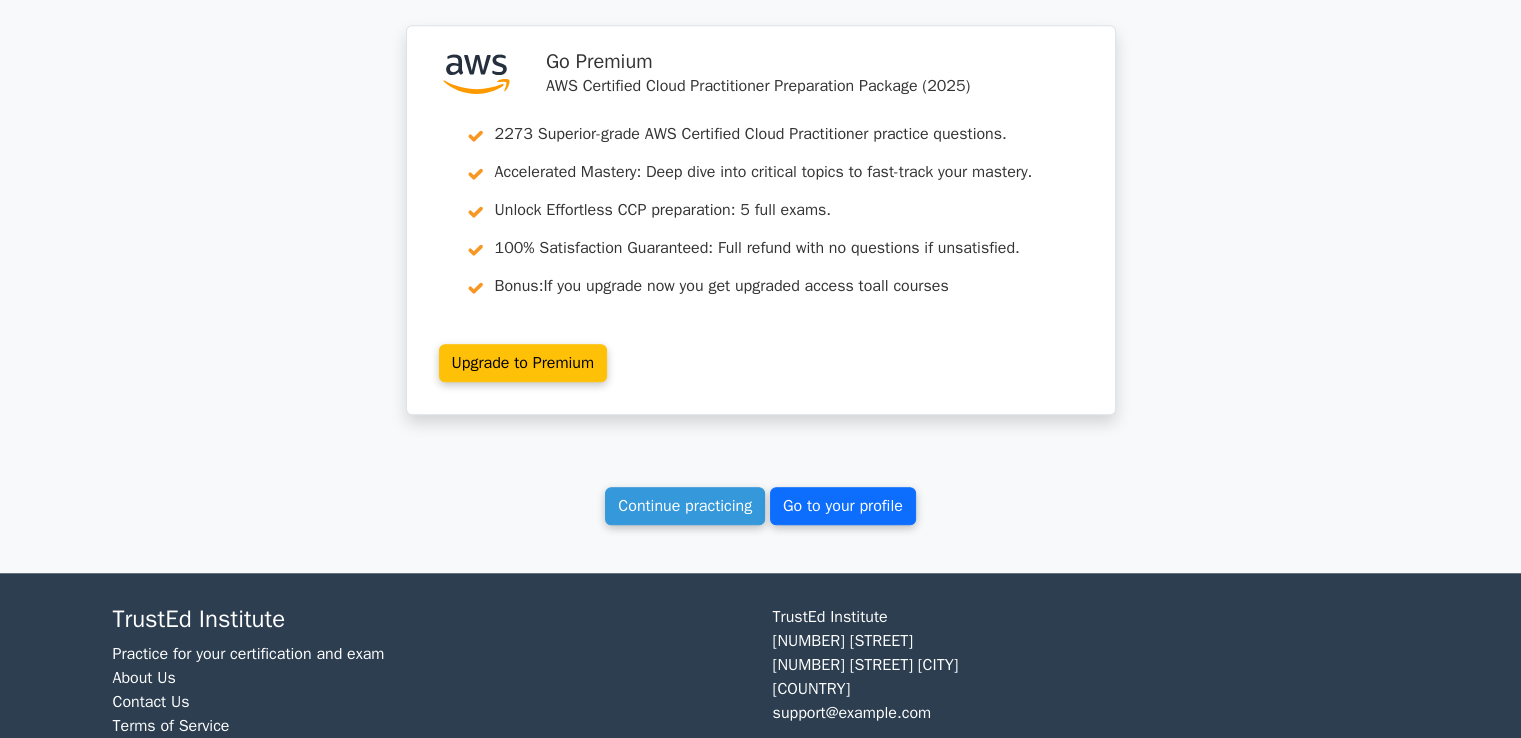 click on "Go to your profile" at bounding box center [843, 506] 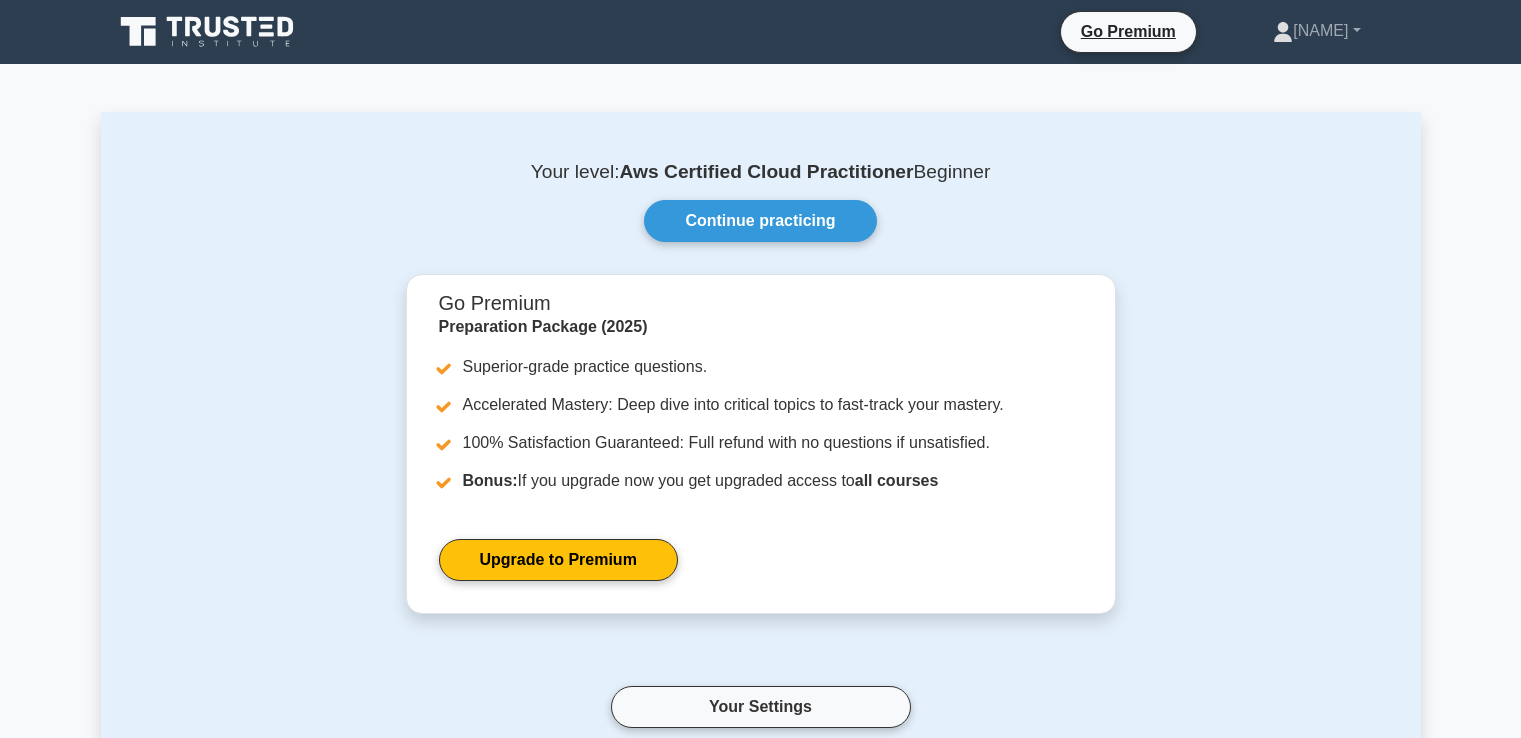scroll, scrollTop: 0, scrollLeft: 0, axis: both 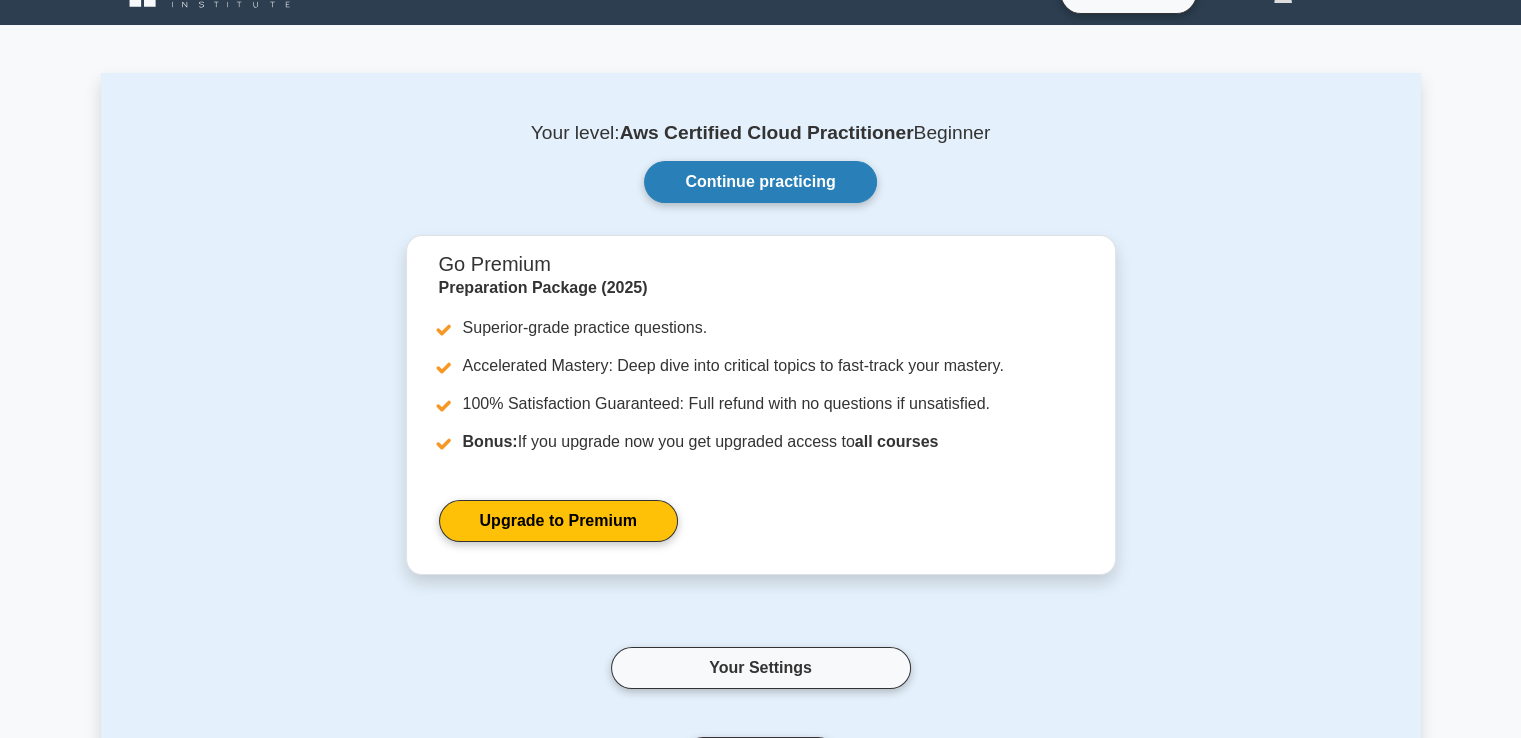click on "Continue practicing" at bounding box center (760, 182) 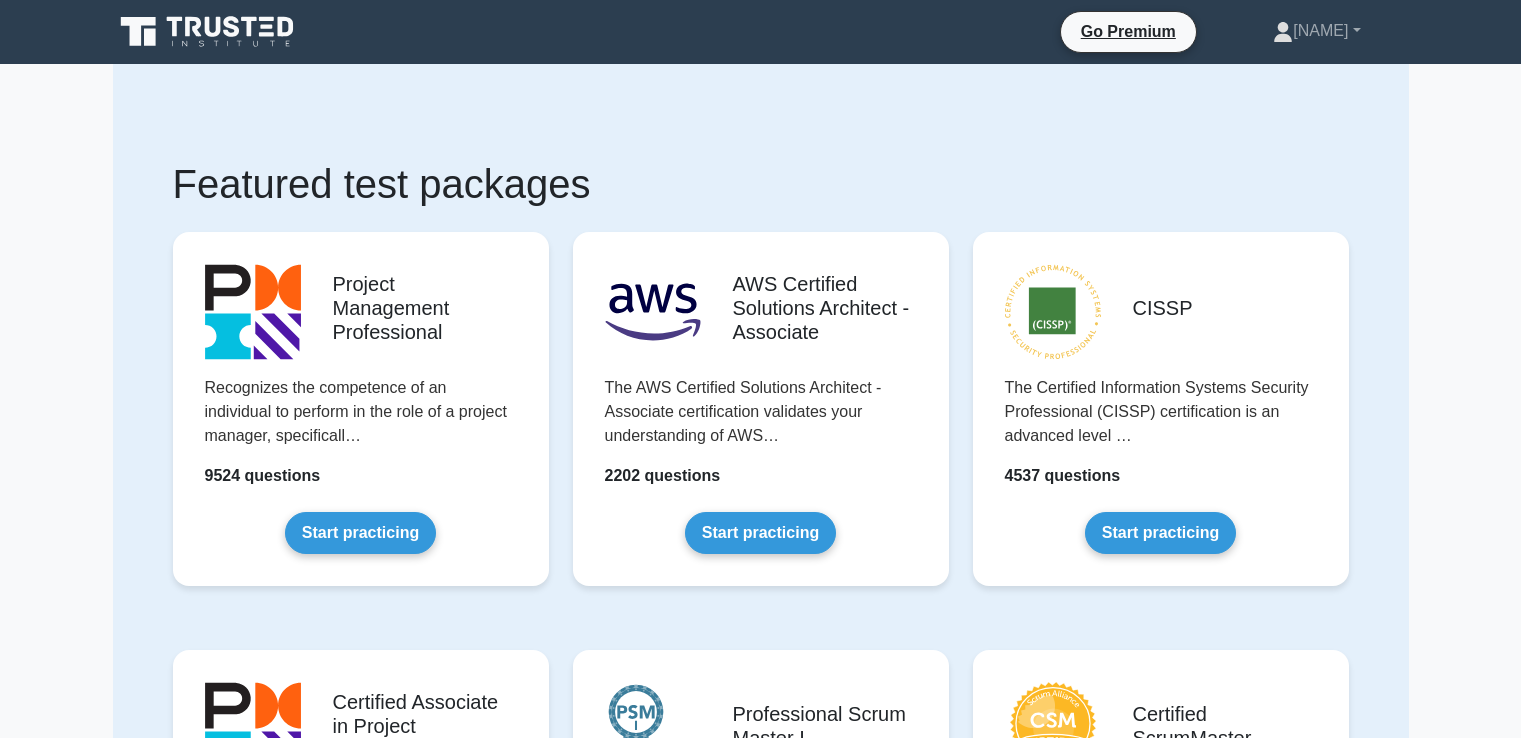 scroll, scrollTop: 0, scrollLeft: 0, axis: both 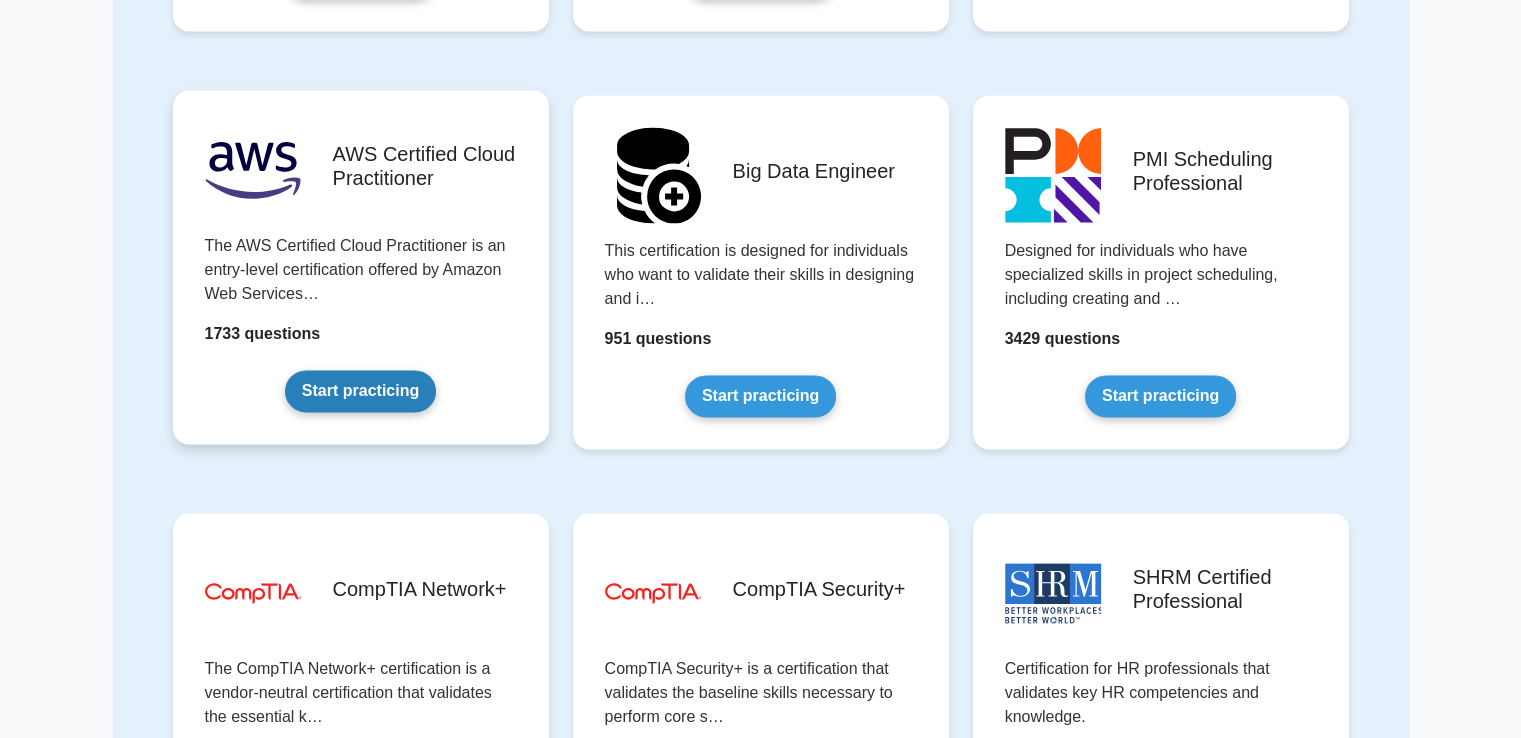 click on "Start practicing" at bounding box center [360, 391] 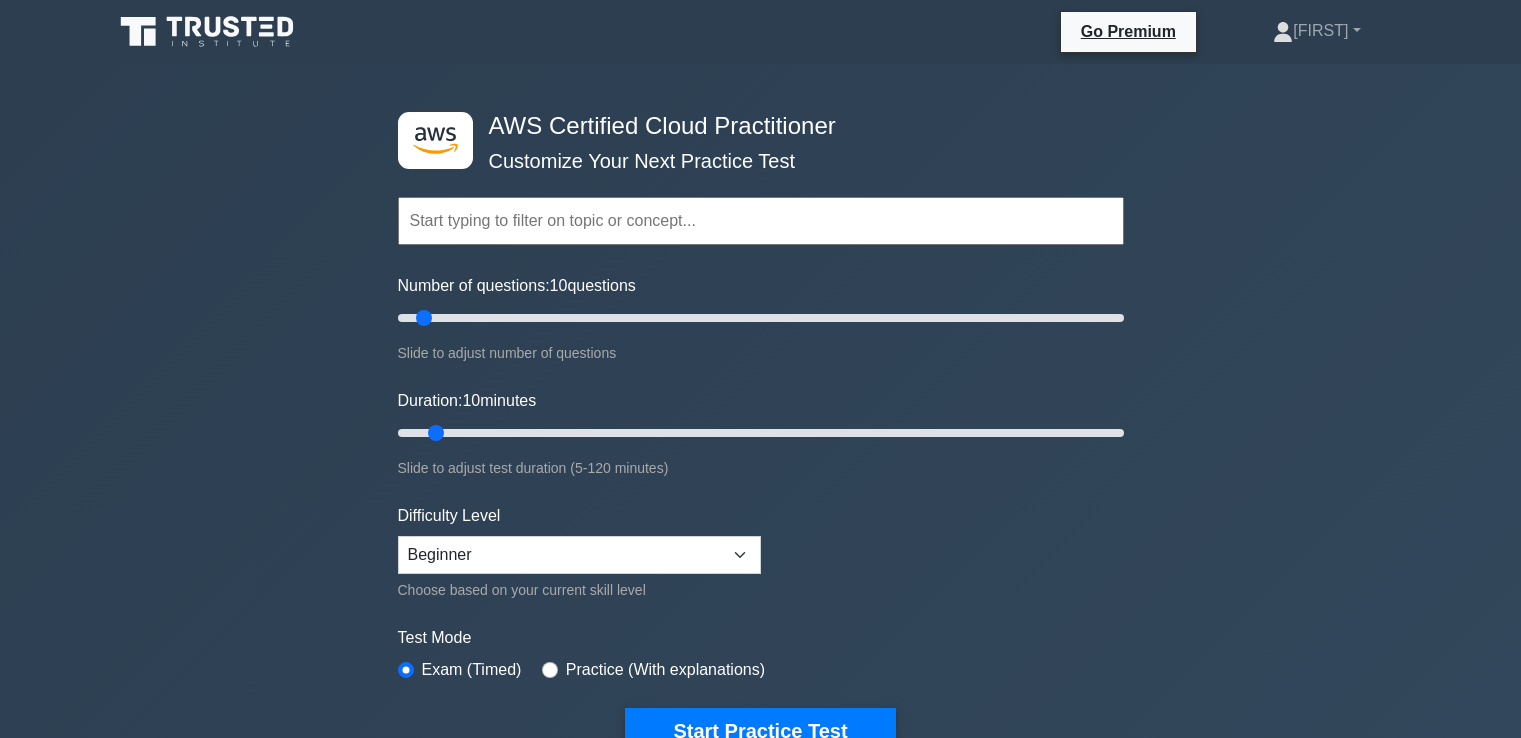 scroll, scrollTop: 0, scrollLeft: 0, axis: both 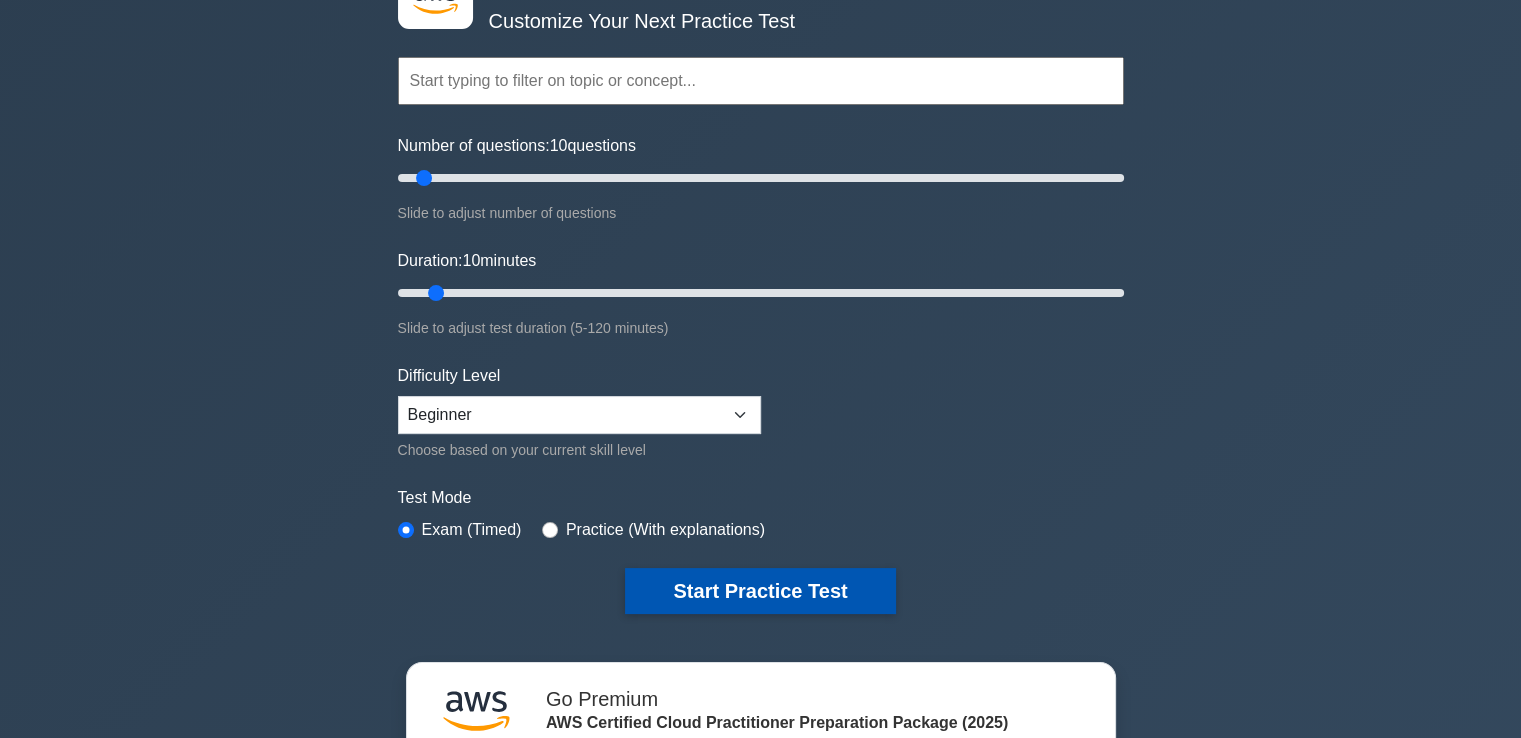 click on "Start Practice Test" at bounding box center [760, 591] 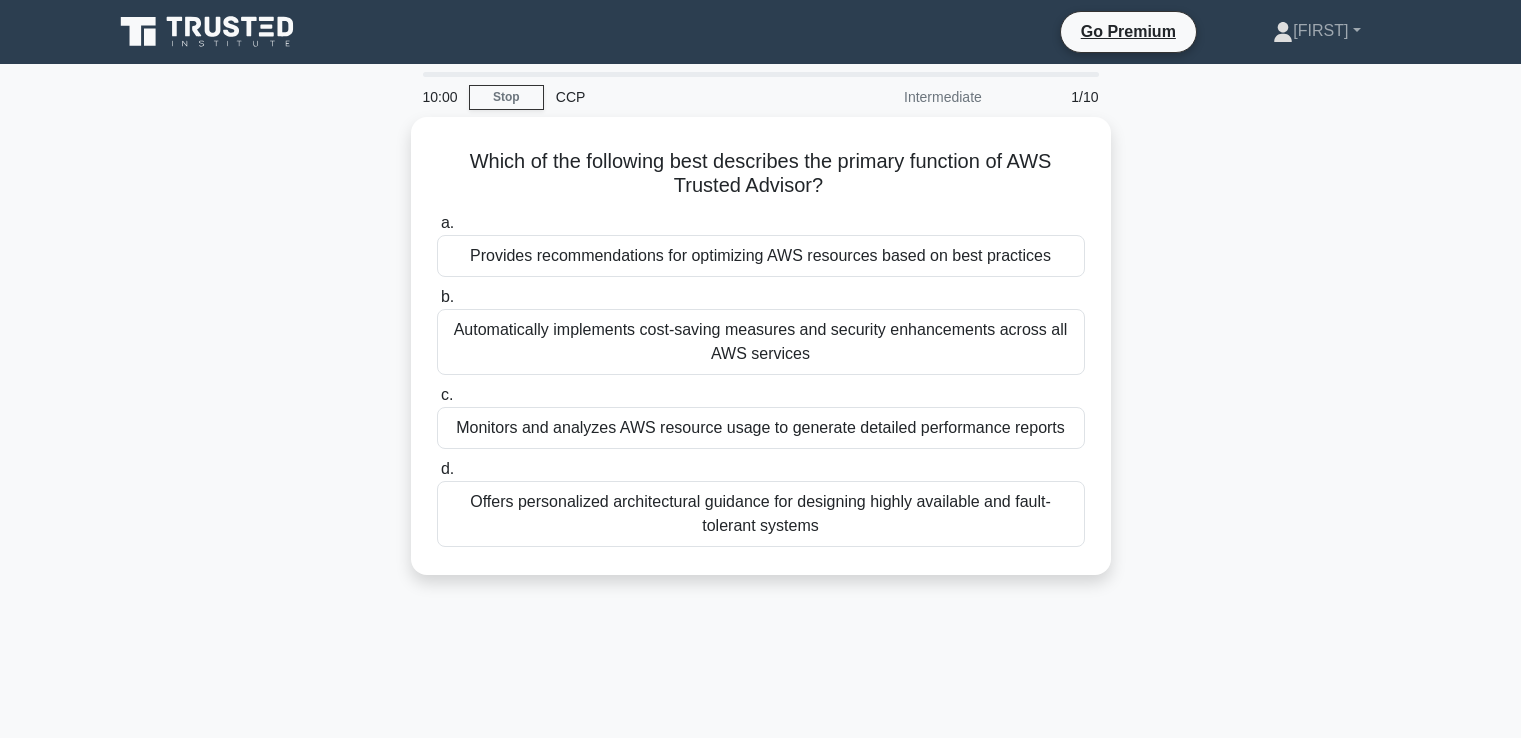 scroll, scrollTop: 0, scrollLeft: 0, axis: both 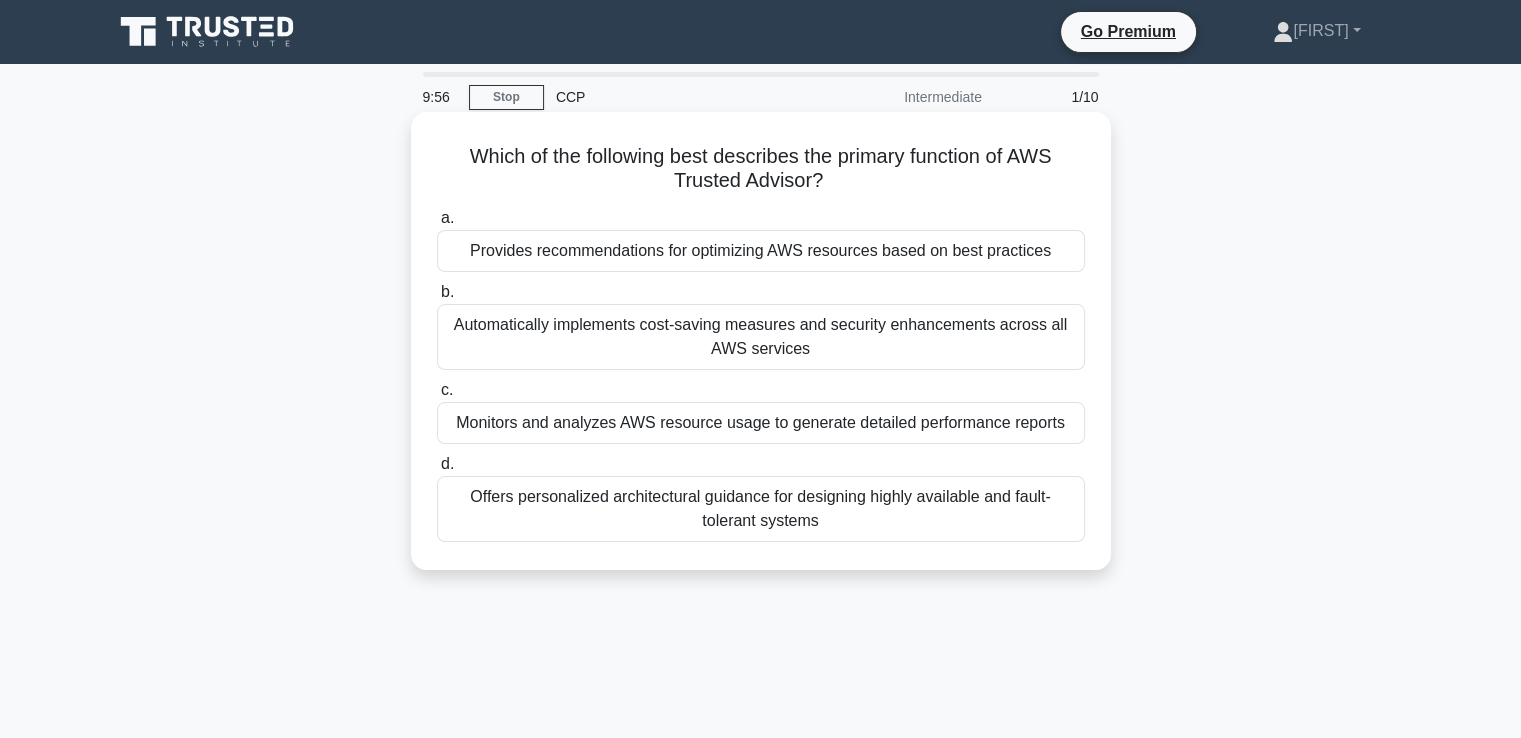 drag, startPoint x: 464, startPoint y: 157, endPoint x: 1092, endPoint y: 183, distance: 628.53796 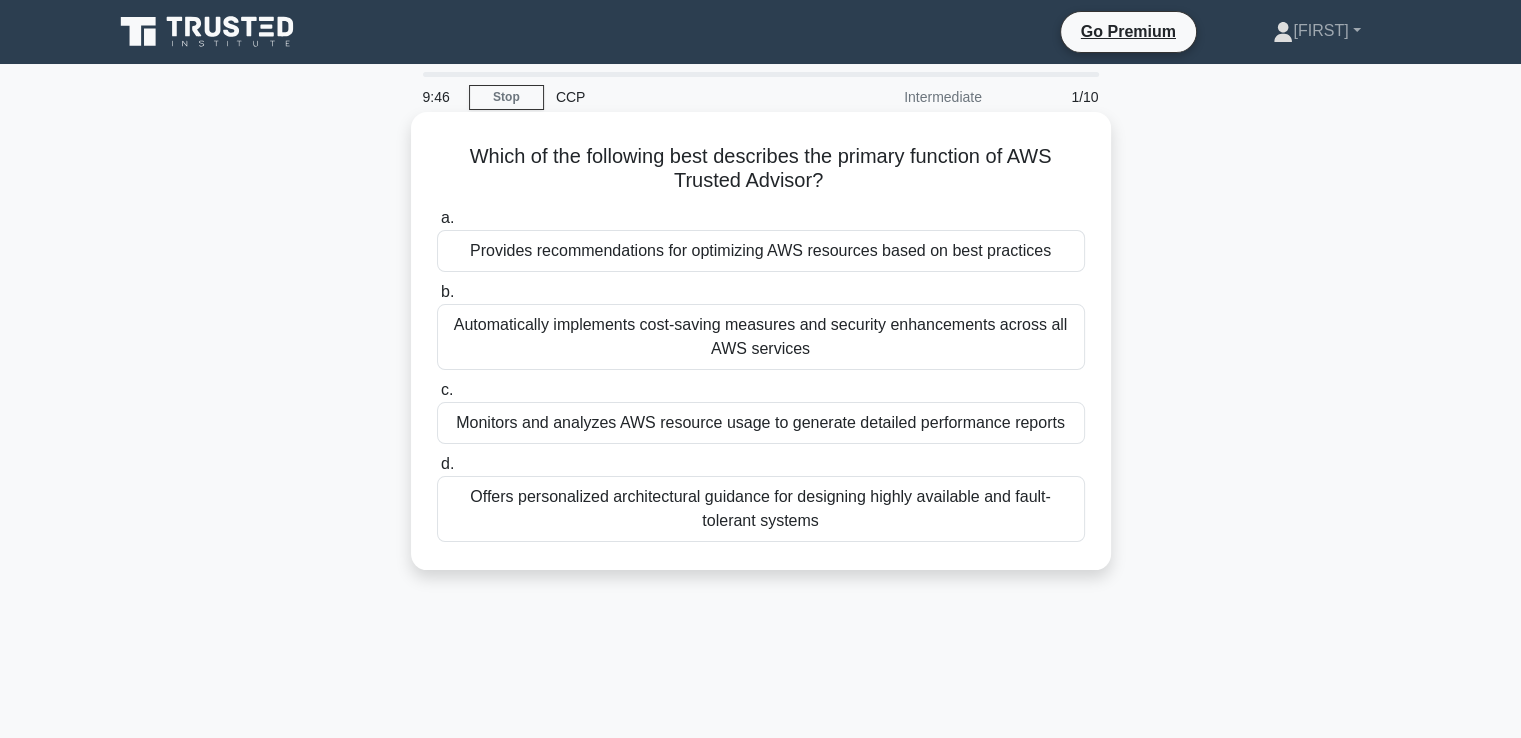 click on "Monitors and analyzes AWS resource usage to generate detailed performance reports" at bounding box center [761, 423] 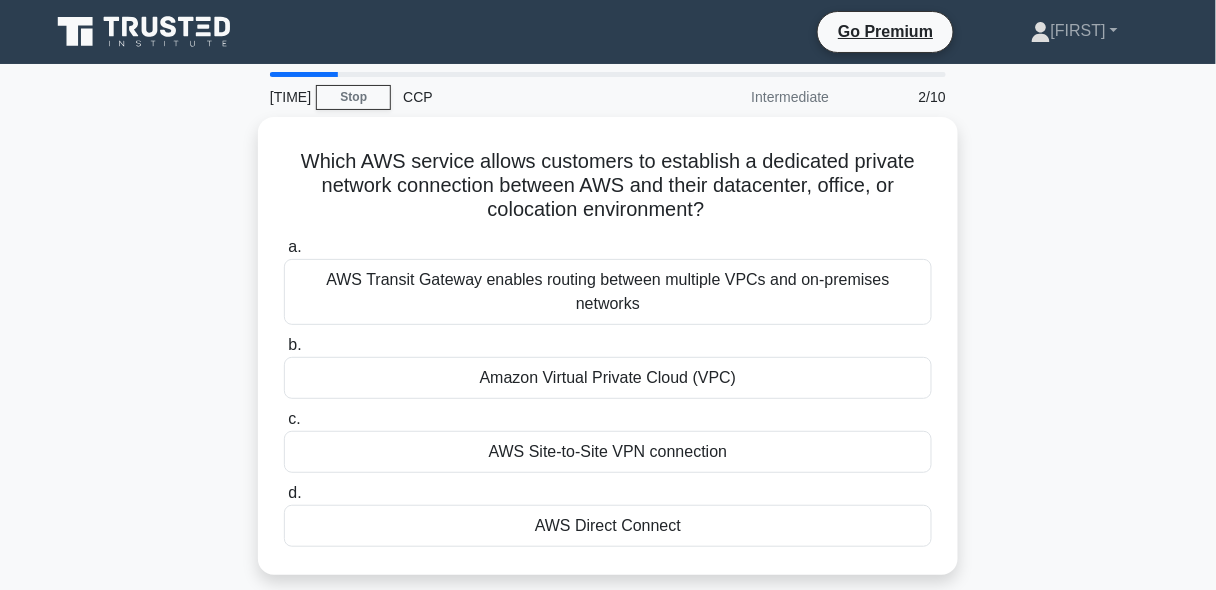 click on "Which AWS service allows customers to establish a dedicated private network connection between AWS and their datacenter, office, or colocation environment?
.spinner_0XTQ{transform-origin:center;animation:spinner_y6GP .75s linear infinite}@keyframes spinner_y6GP{100%{transform:rotate(360deg)}}
a.
AWS Transit Gateway enables routing between multiple VPCs and on-premises networks
b. c. d." at bounding box center (608, 358) 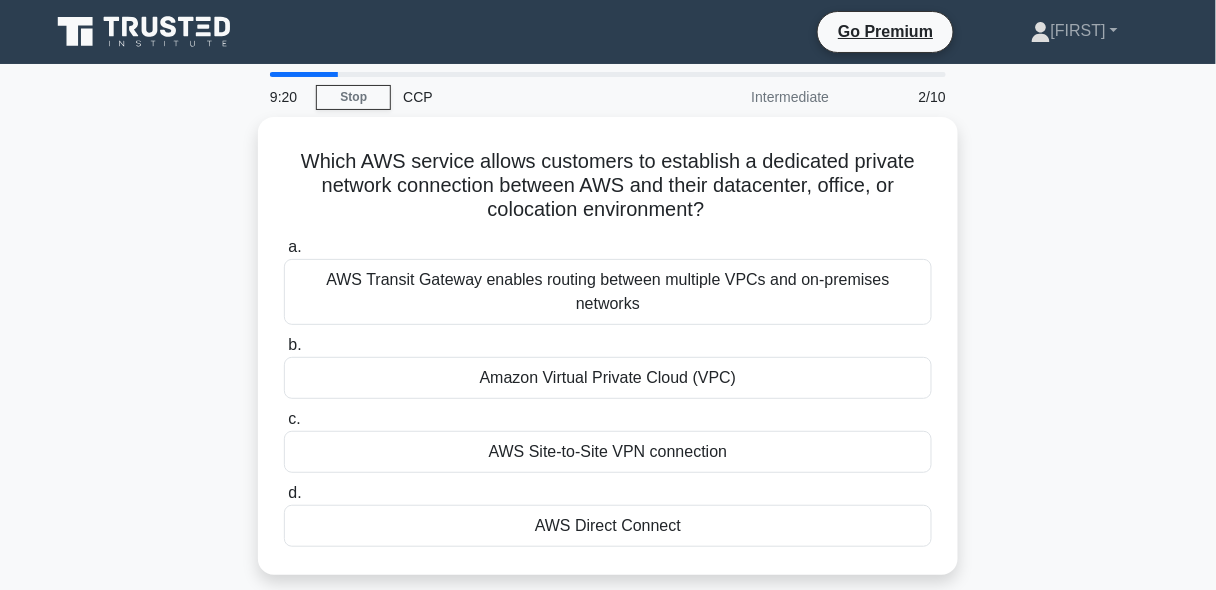 click on "Which AWS service allows customers to establish a dedicated private network connection between AWS and their datacenter, office, or colocation environment?
.spinner_0XTQ{transform-origin:center;animation:spinner_y6GP .75s linear infinite}@keyframes spinner_y6GP{100%{transform:rotate(360deg)}}
a.
AWS Transit Gateway enables routing between multiple VPCs and on-premises networks
b. c. d." at bounding box center [608, 358] 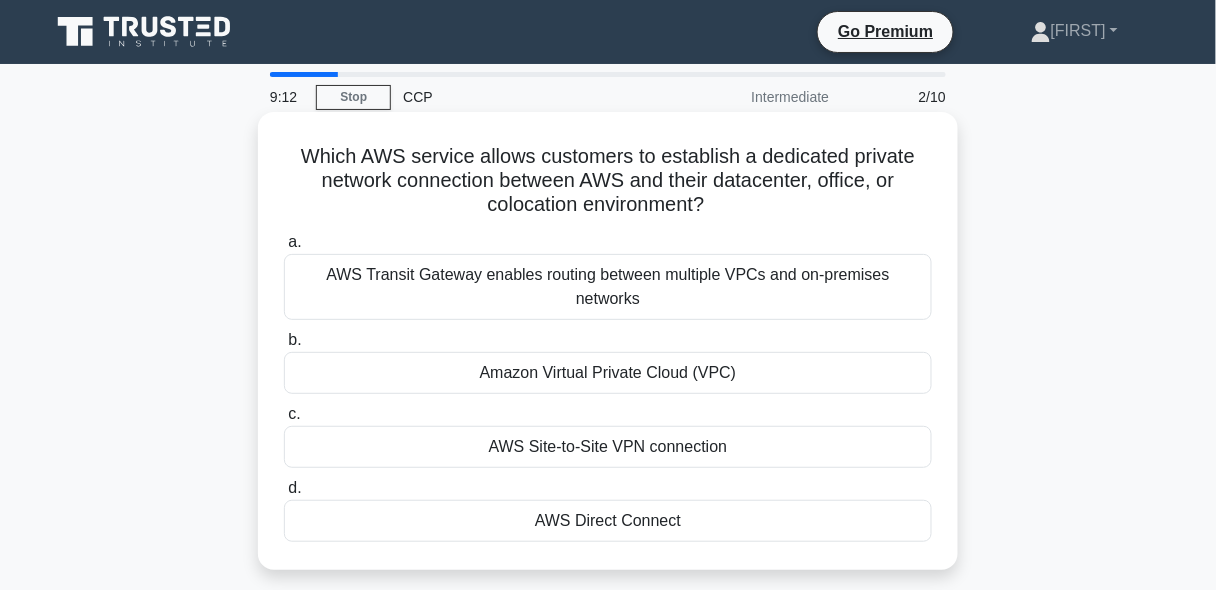 click on "Amazon Virtual Private Cloud (VPC)" at bounding box center [608, 373] 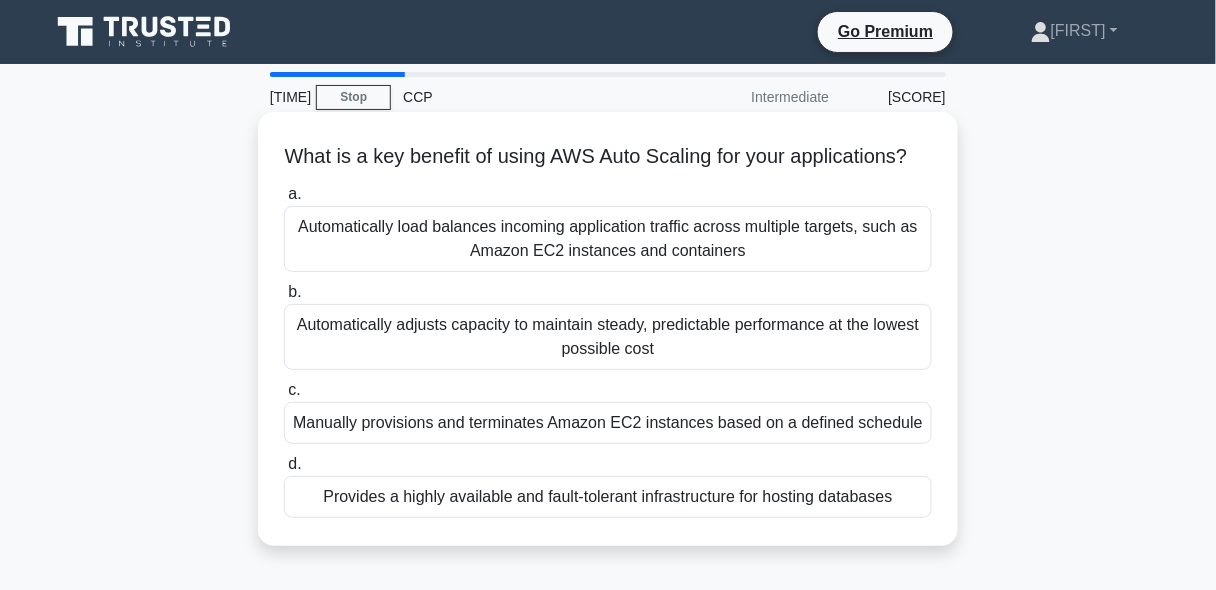 click on "Automatically adjusts capacity to maintain steady, predictable performance at the lowest possible cost" at bounding box center (608, 337) 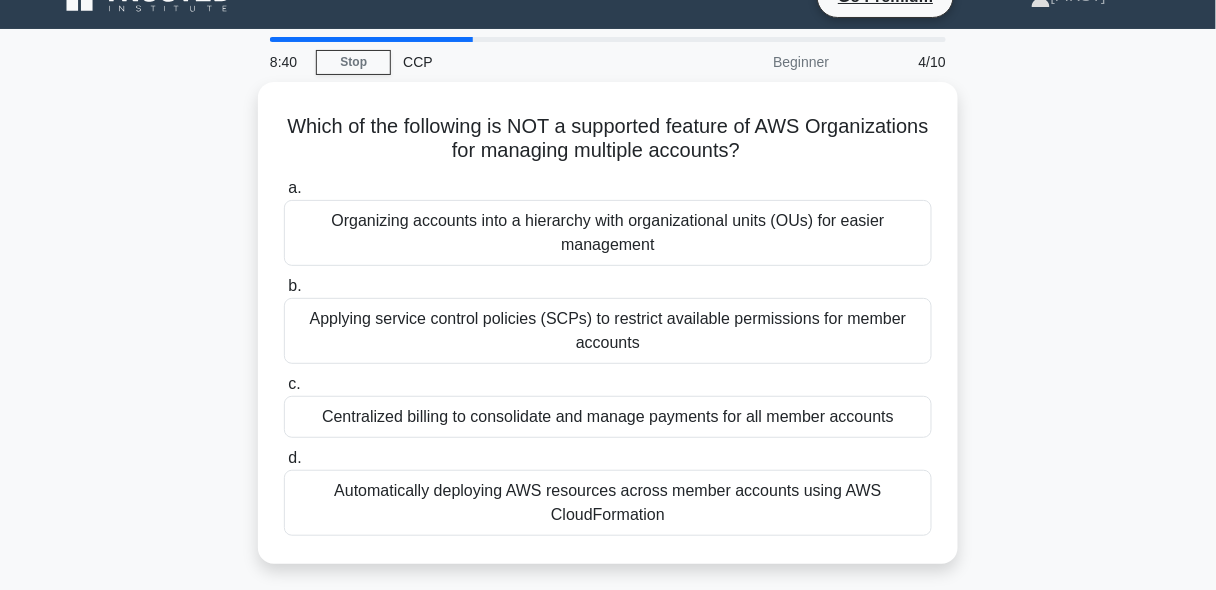 scroll, scrollTop: 21, scrollLeft: 0, axis: vertical 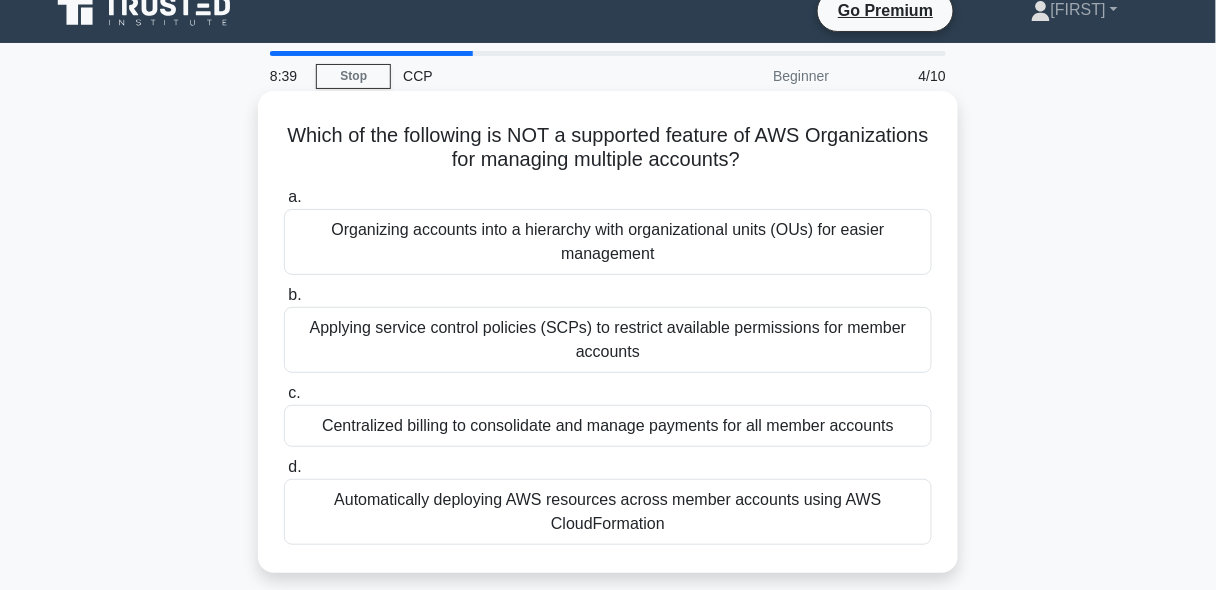 click on "Organizing accounts into a hierarchy with organizational units (OUs) for easier management" at bounding box center [608, 242] 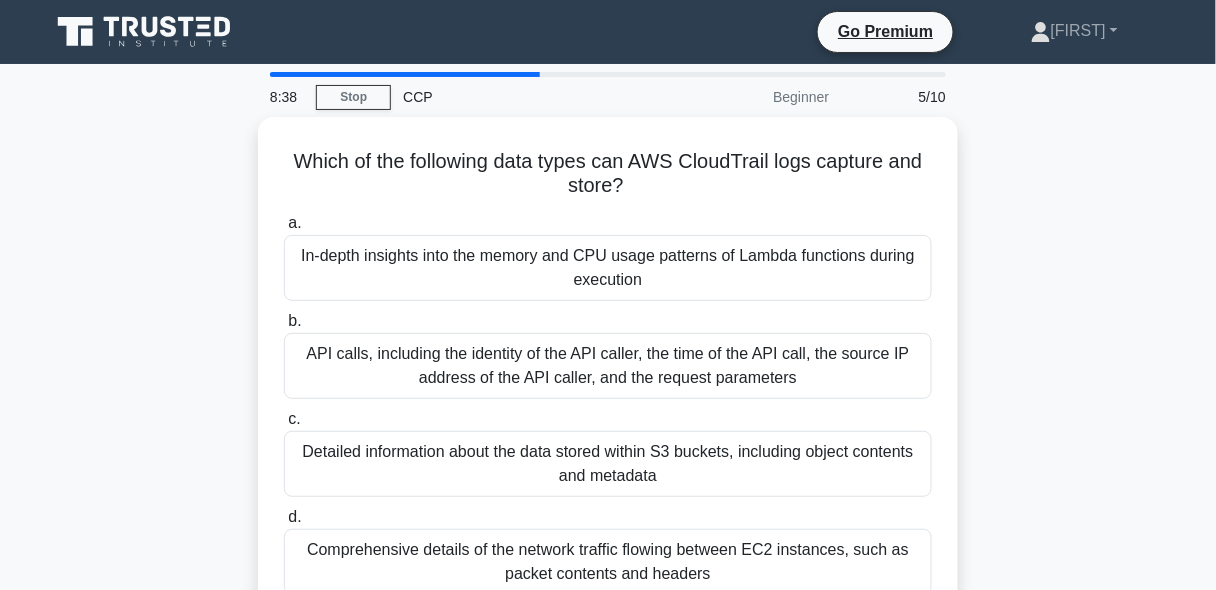 scroll, scrollTop: 14, scrollLeft: 0, axis: vertical 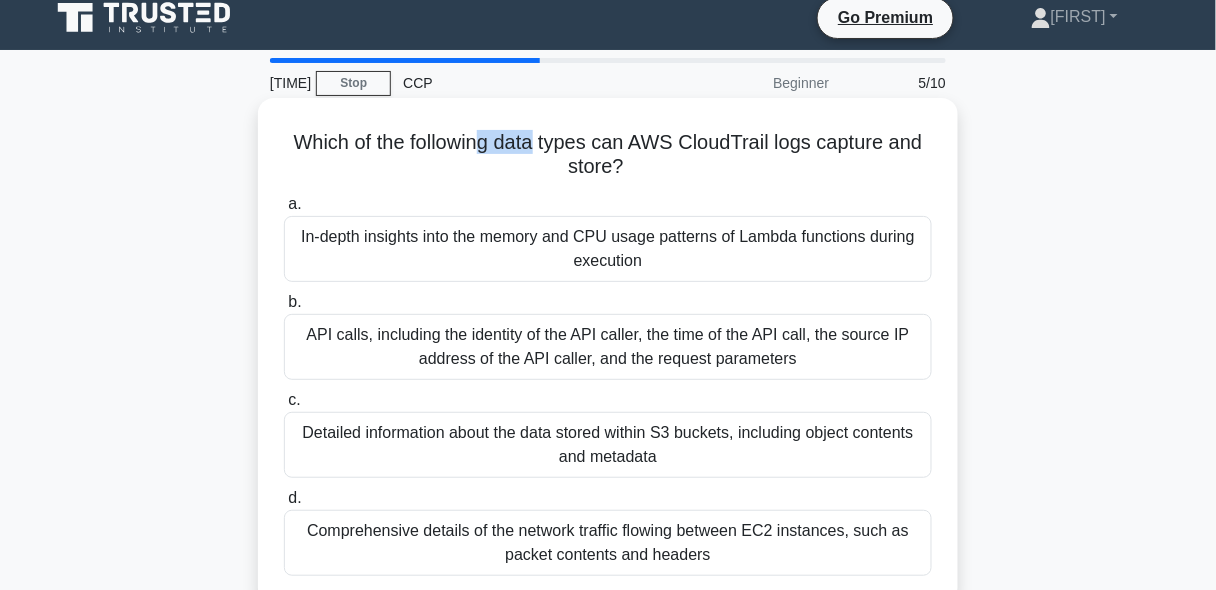 drag, startPoint x: 481, startPoint y: 144, endPoint x: 538, endPoint y: 140, distance: 57.14018 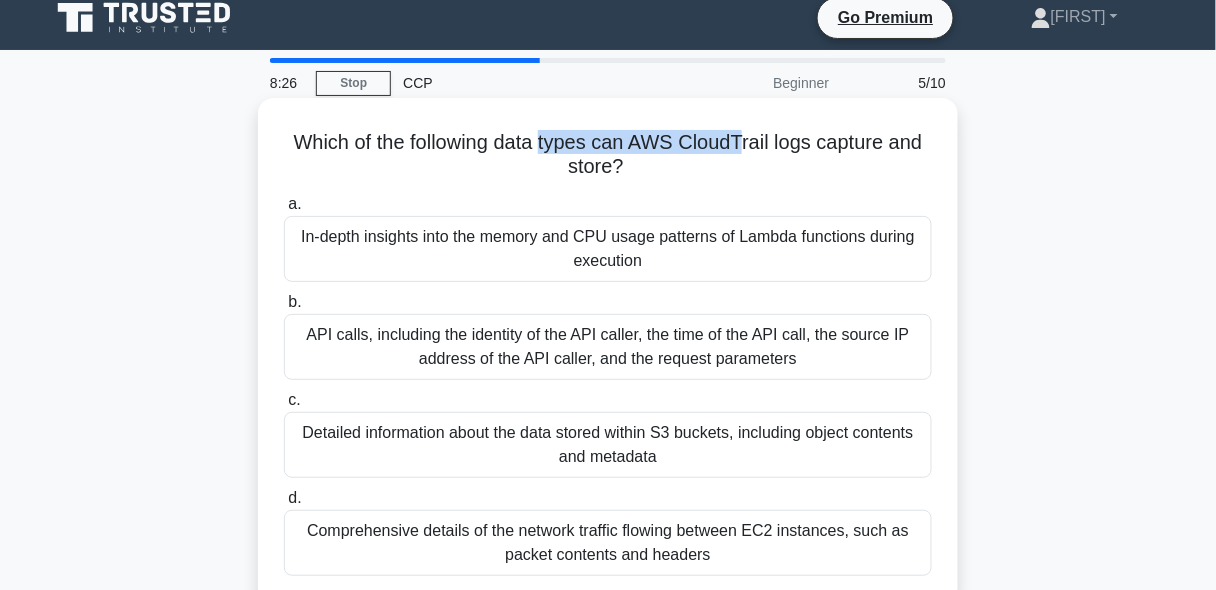 drag, startPoint x: 545, startPoint y: 139, endPoint x: 749, endPoint y: 137, distance: 204.0098 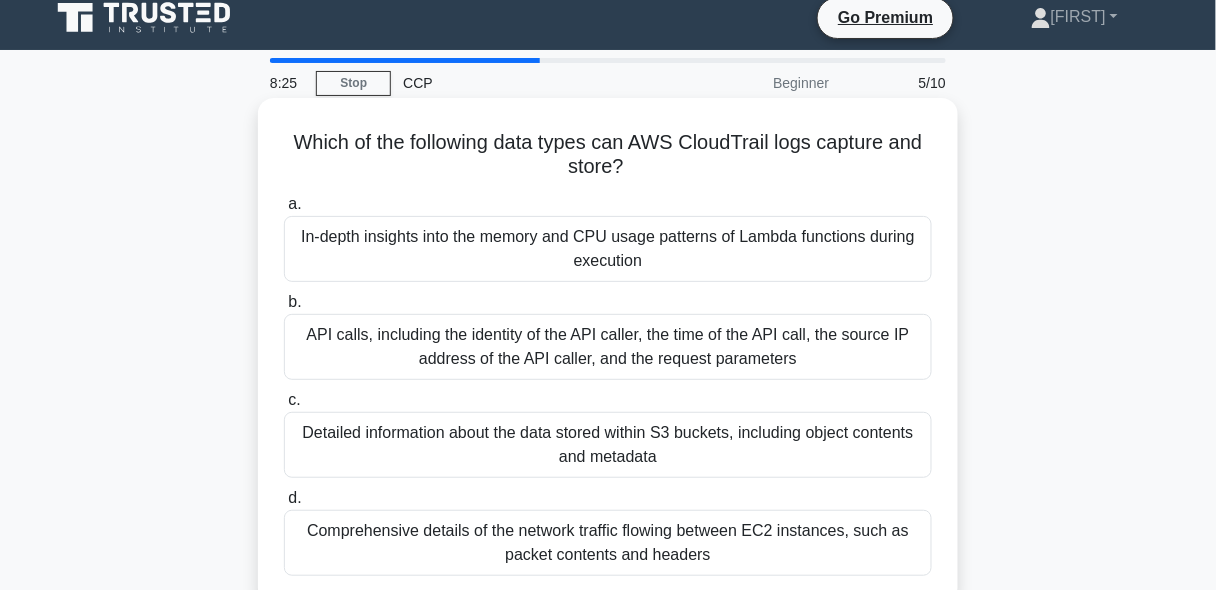 click on "Which of the following data types can AWS CloudTrail logs capture and store?
.spinner_0XTQ{transform-origin:center;animation:spinner_y6GP .75s linear infinite}@keyframes spinner_y6GP{100%{transform:rotate(360deg)}}" at bounding box center [608, 155] 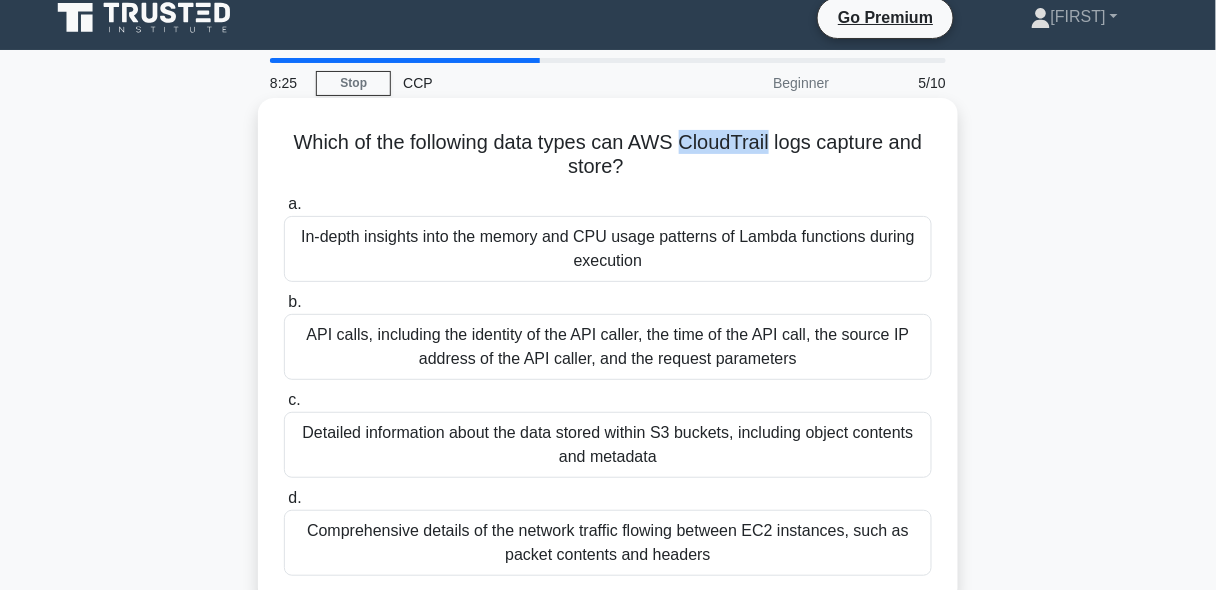 click on "Which of the following data types can AWS CloudTrail logs capture and store?
.spinner_0XTQ{transform-origin:center;animation:spinner_y6GP .75s linear infinite}@keyframes spinner_y6GP{100%{transform:rotate(360deg)}}" at bounding box center (608, 155) 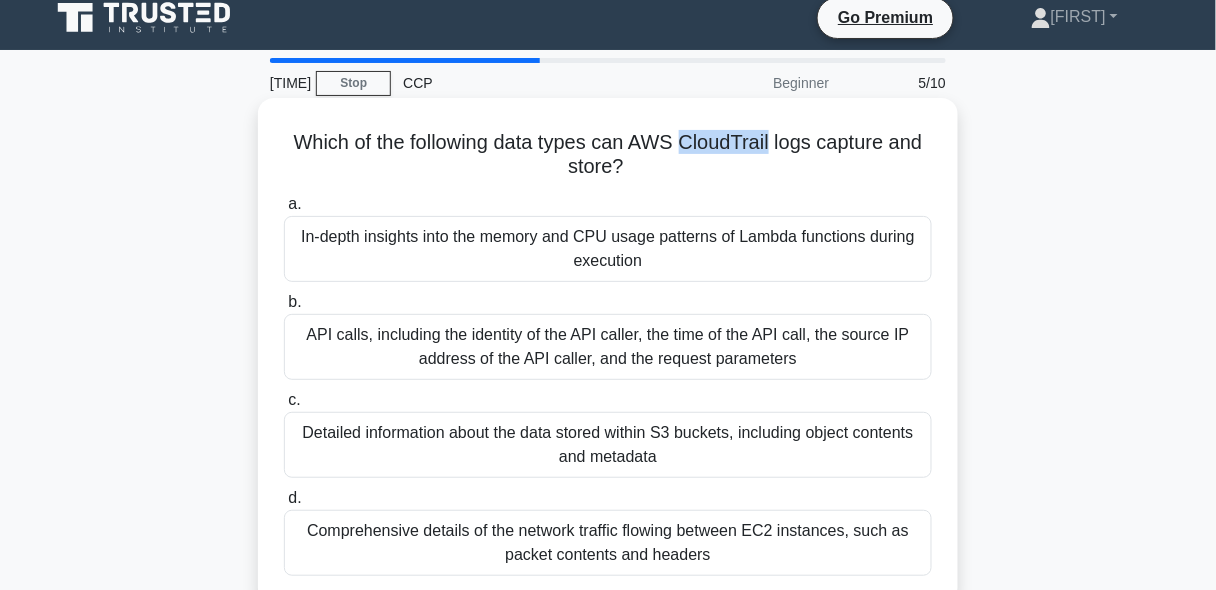click on "Which of the following data types can AWS CloudTrail logs capture and store?
.spinner_0XTQ{transform-origin:center;animation:spinner_y6GP .75s linear infinite}@keyframes spinner_y6GP{100%{transform:rotate(360deg)}}" at bounding box center (608, 155) 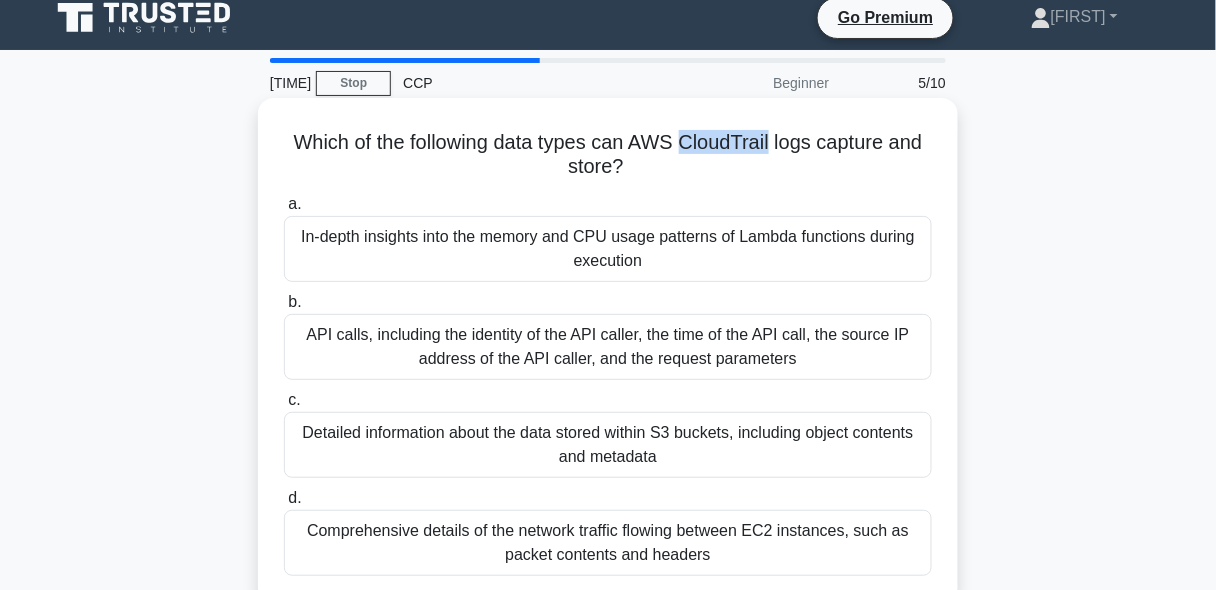 click on "Which of the following data types can AWS CloudTrail logs capture and store?
.spinner_0XTQ{transform-origin:center;animation:spinner_y6GP .75s linear infinite}@keyframes spinner_y6GP{100%{transform:rotate(360deg)}}" at bounding box center [608, 155] 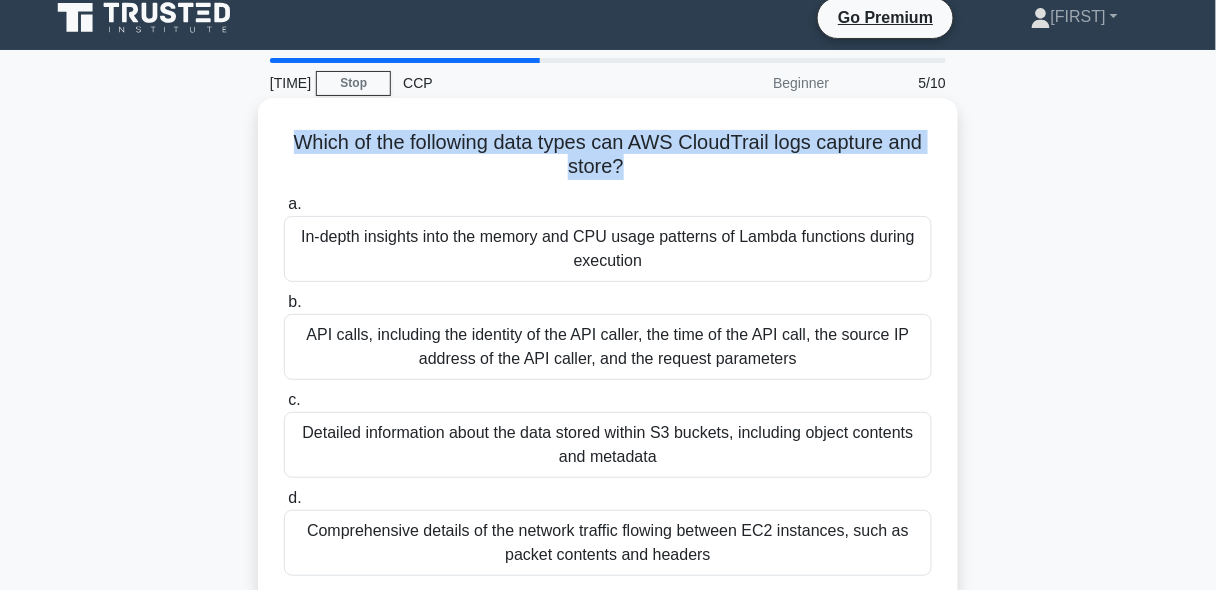 click on "Which of the following data types can AWS CloudTrail logs capture and store?
.spinner_0XTQ{transform-origin:center;animation:spinner_y6GP .75s linear infinite}@keyframes spinner_y6GP{100%{transform:rotate(360deg)}}" at bounding box center [608, 155] 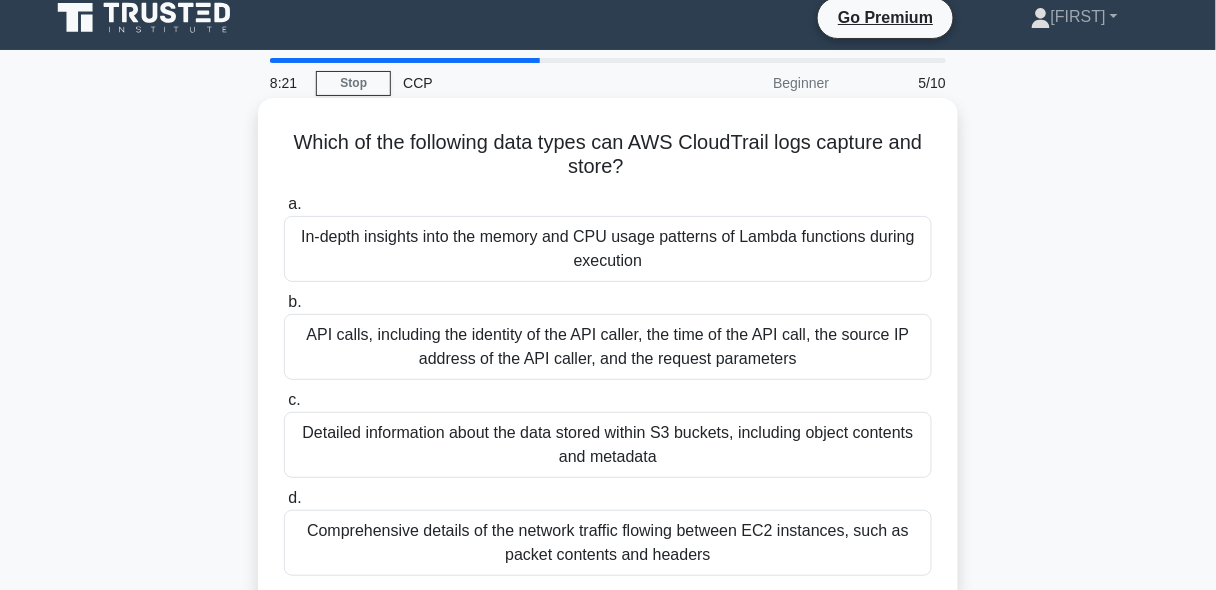 click on "Which of the following data types can AWS CloudTrail logs capture and store?
.spinner_0XTQ{transform-origin:center;animation:spinner_y6GP .75s linear infinite}@keyframes spinner_y6GP{100%{transform:rotate(360deg)}}" at bounding box center (608, 155) 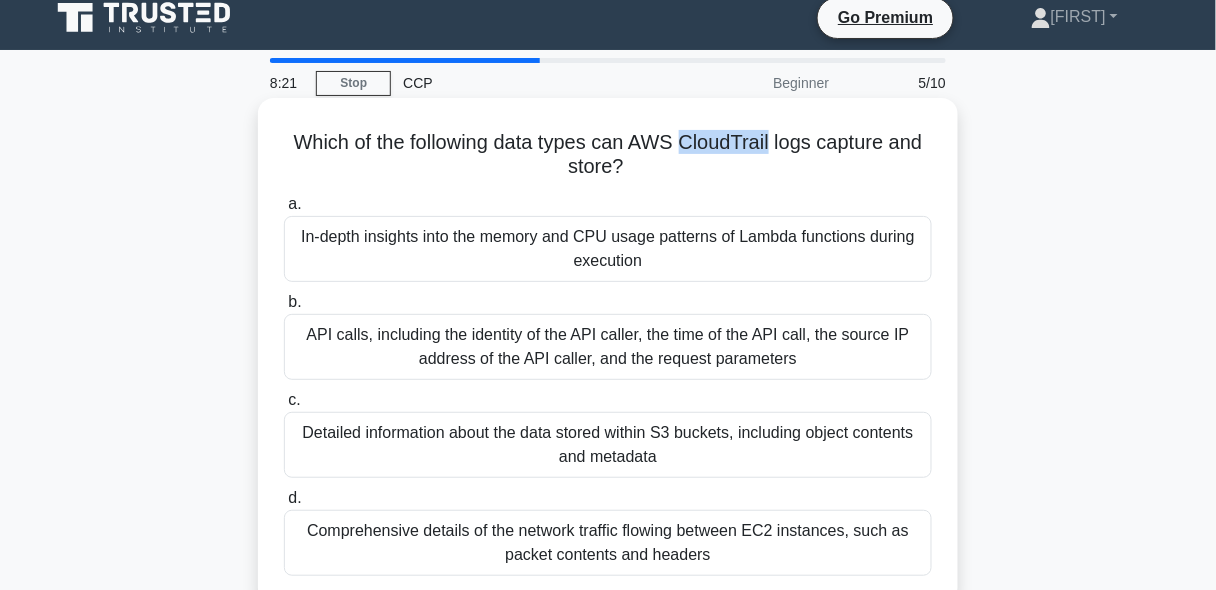 click on "Which of the following data types can AWS CloudTrail logs capture and store?
.spinner_0XTQ{transform-origin:center;animation:spinner_y6GP .75s linear infinite}@keyframes spinner_y6GP{100%{transform:rotate(360deg)}}" at bounding box center [608, 155] 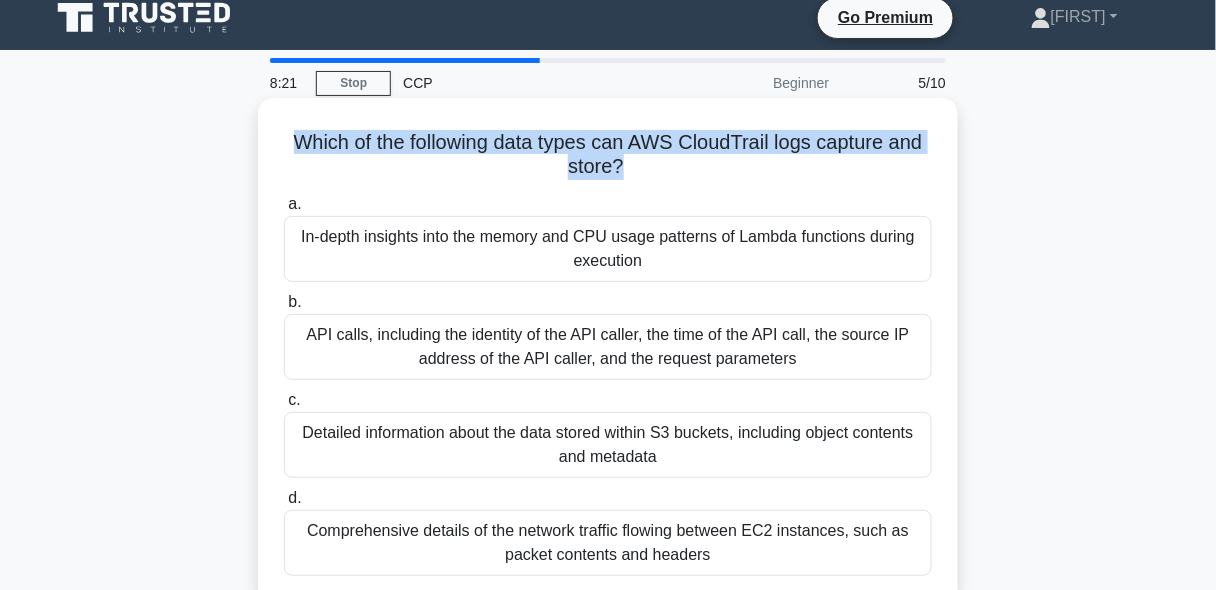 click on "Which of the following data types can AWS CloudTrail logs capture and store?
.spinner_0XTQ{transform-origin:center;animation:spinner_y6GP .75s linear infinite}@keyframes spinner_y6GP{100%{transform:rotate(360deg)}}" at bounding box center [608, 155] 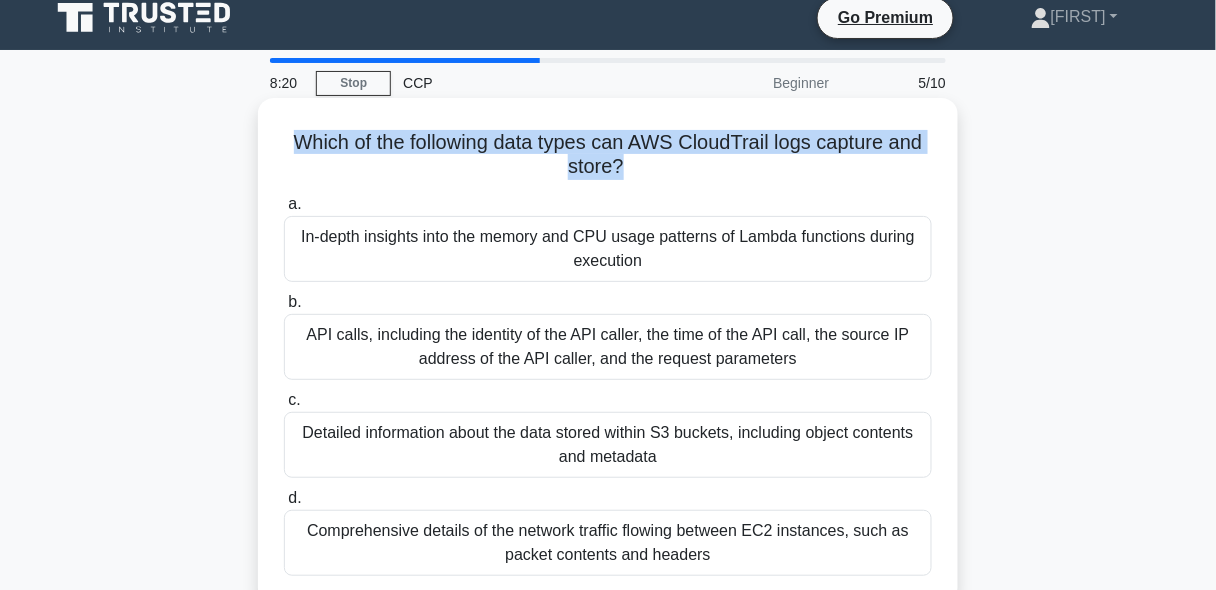 click on "Which of the following data types can AWS CloudTrail logs capture and store?
.spinner_0XTQ{transform-origin:center;animation:spinner_y6GP .75s linear infinite}@keyframes spinner_y6GP{100%{transform:rotate(360deg)}}" at bounding box center (608, 155) 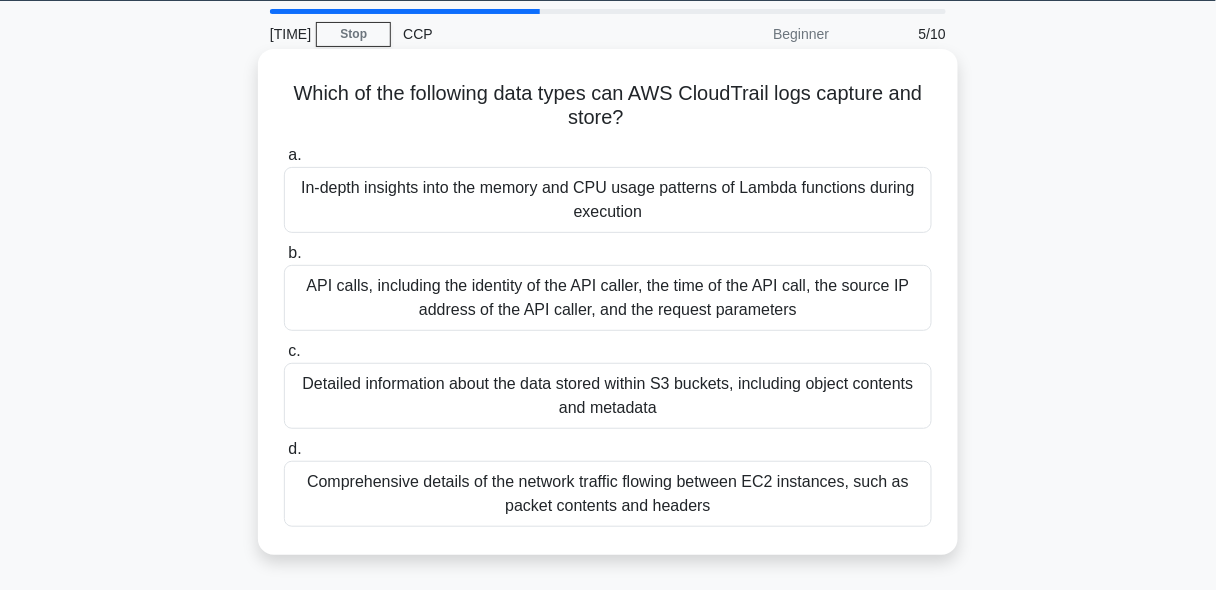 scroll, scrollTop: 64, scrollLeft: 0, axis: vertical 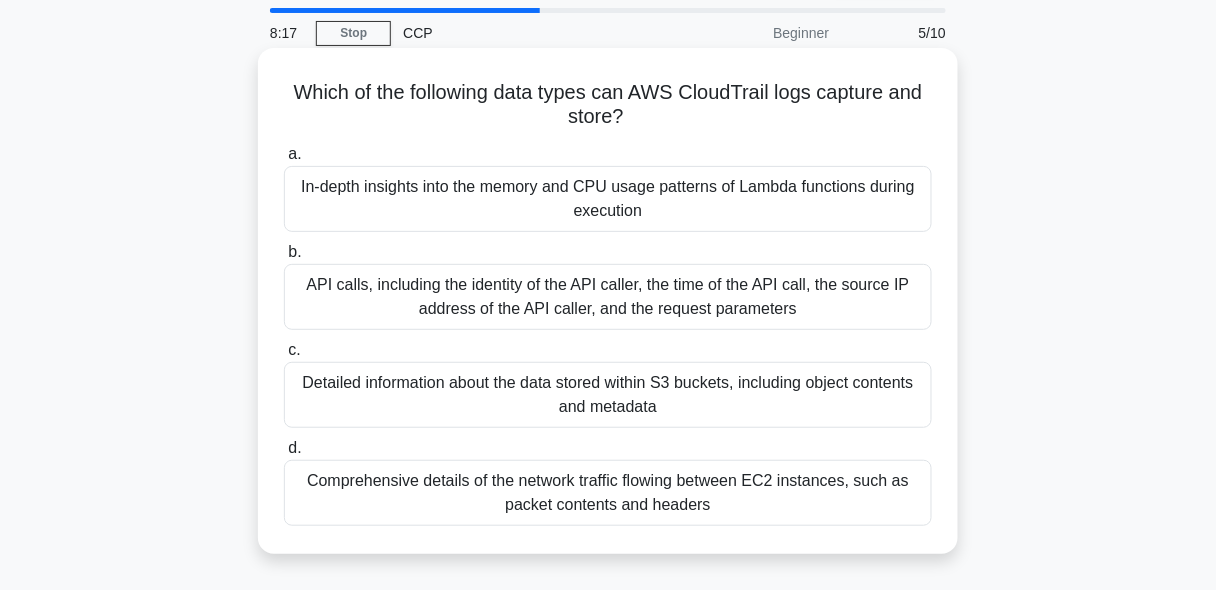 click on "API calls, including the identity of the API caller, the time of the API call, the source IP address of the API caller, and the request parameters" at bounding box center [608, 297] 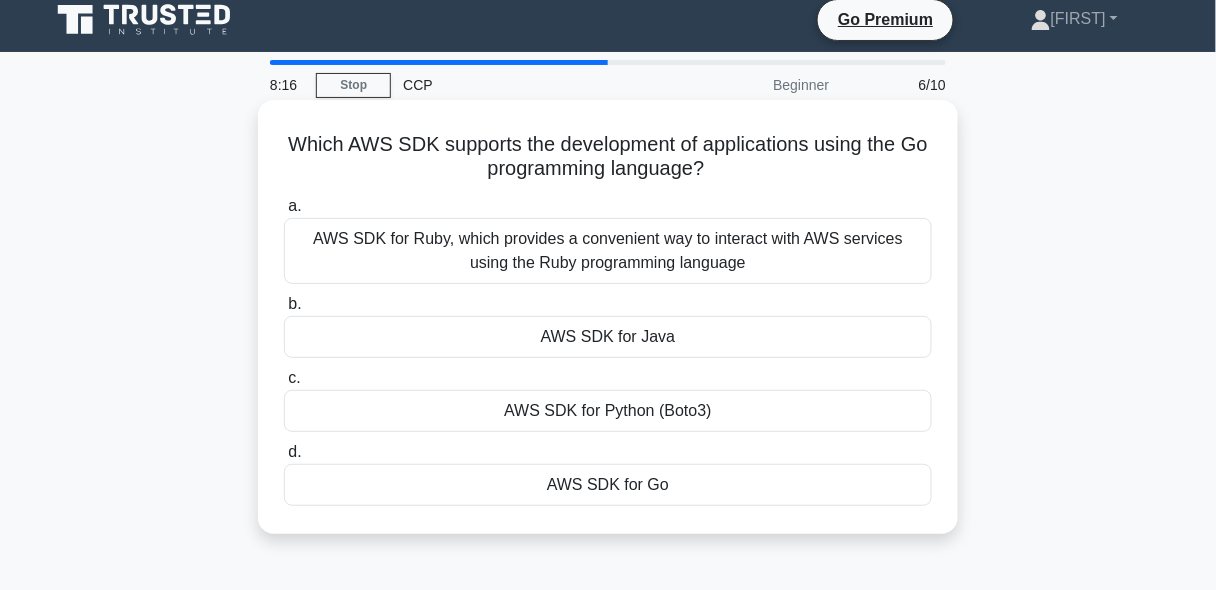 scroll, scrollTop: 0, scrollLeft: 0, axis: both 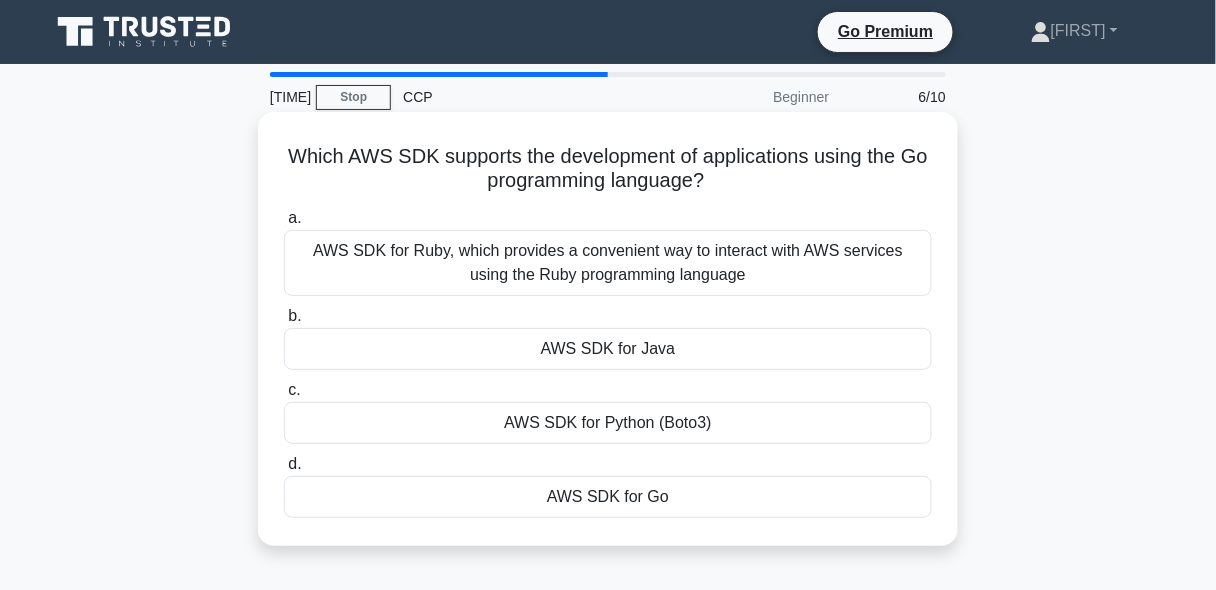 click on "AWS SDK for Go" at bounding box center [608, 497] 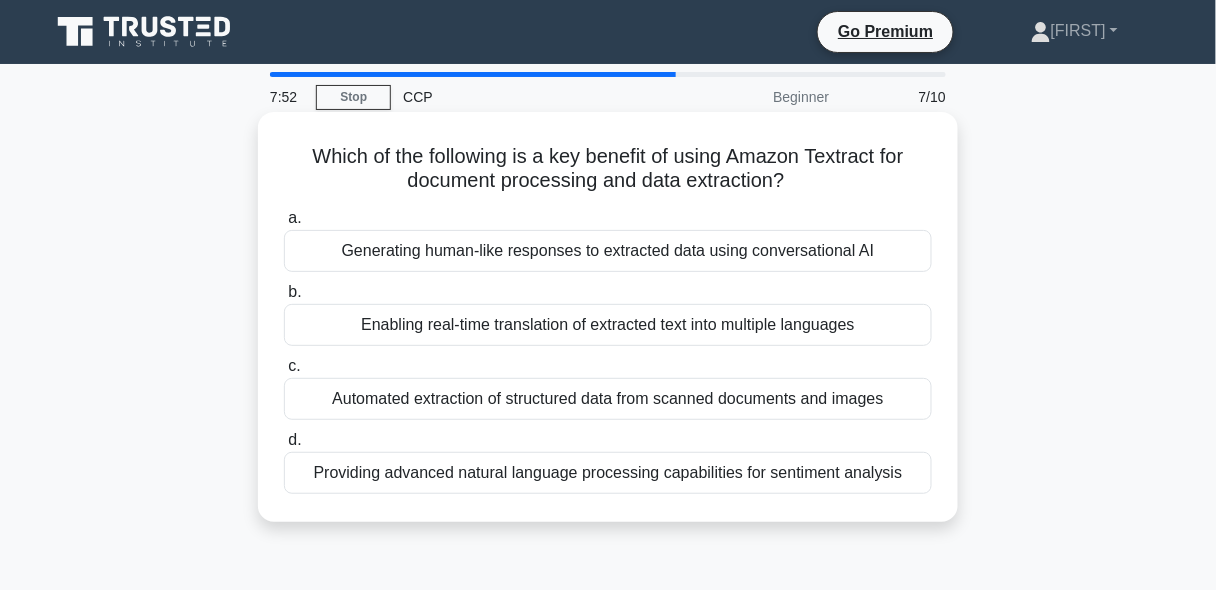 click on "Enabling real-time translation of extracted text into multiple languages" at bounding box center (608, 325) 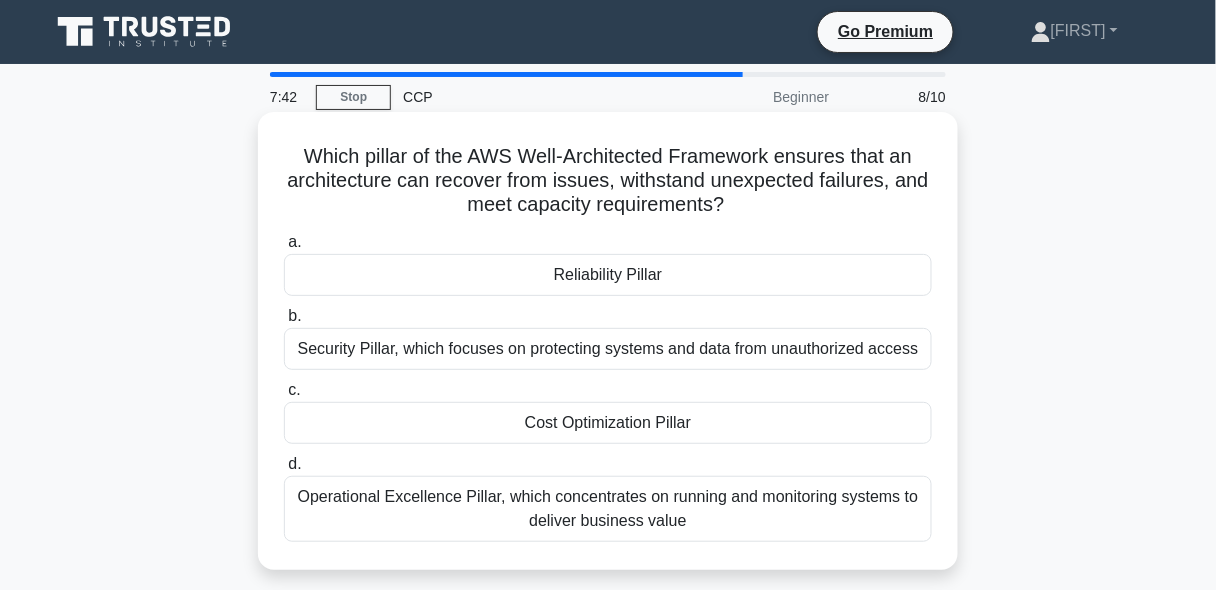 drag, startPoint x: 716, startPoint y: 152, endPoint x: 876, endPoint y: 203, distance: 167.93153 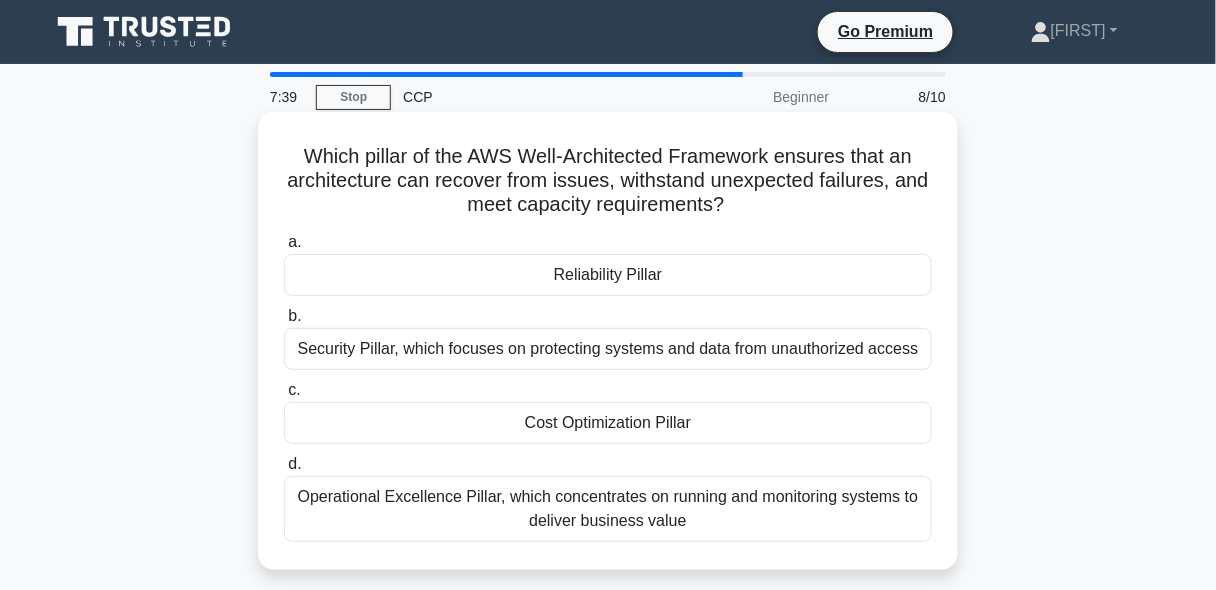 scroll, scrollTop: 53, scrollLeft: 0, axis: vertical 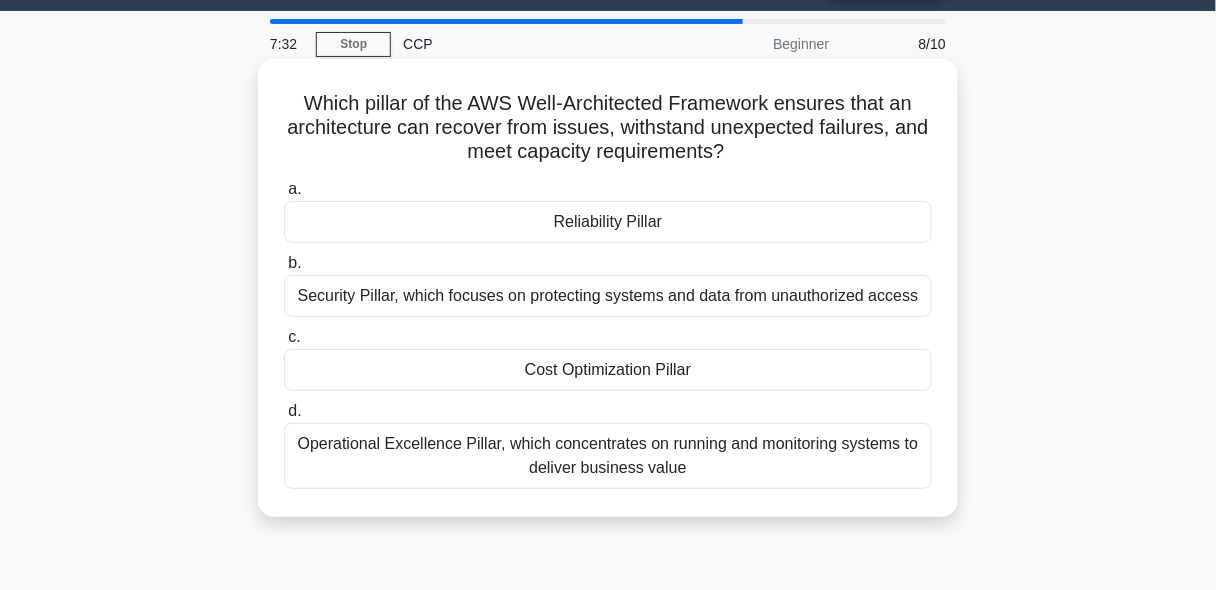 click on "Cost Optimization Pillar" at bounding box center (608, 370) 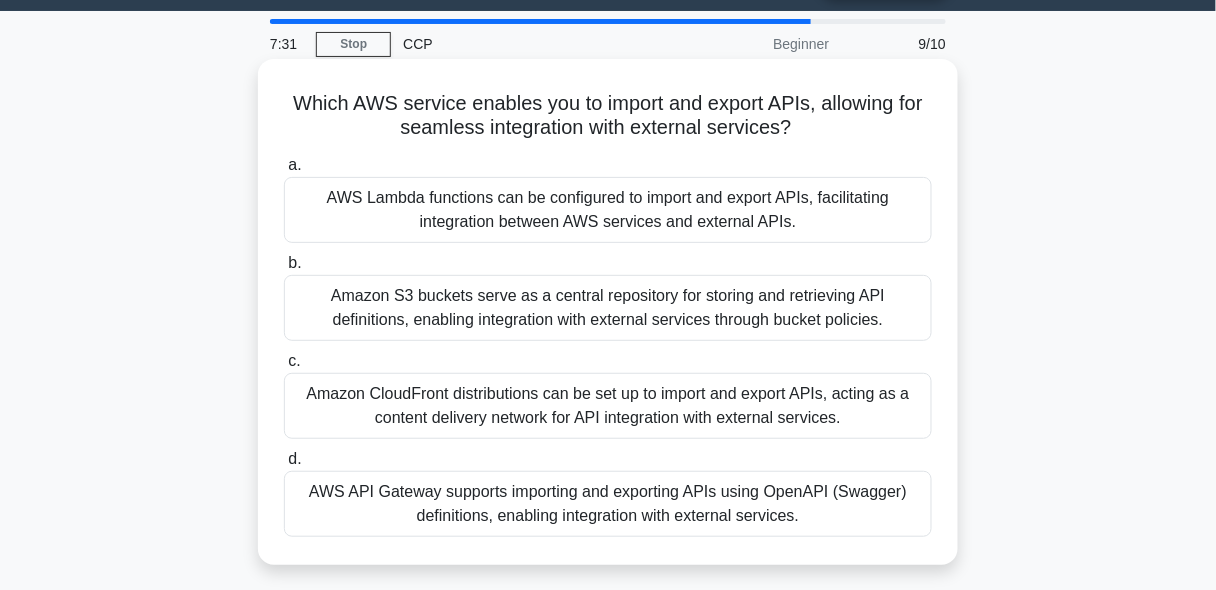 scroll, scrollTop: 0, scrollLeft: 0, axis: both 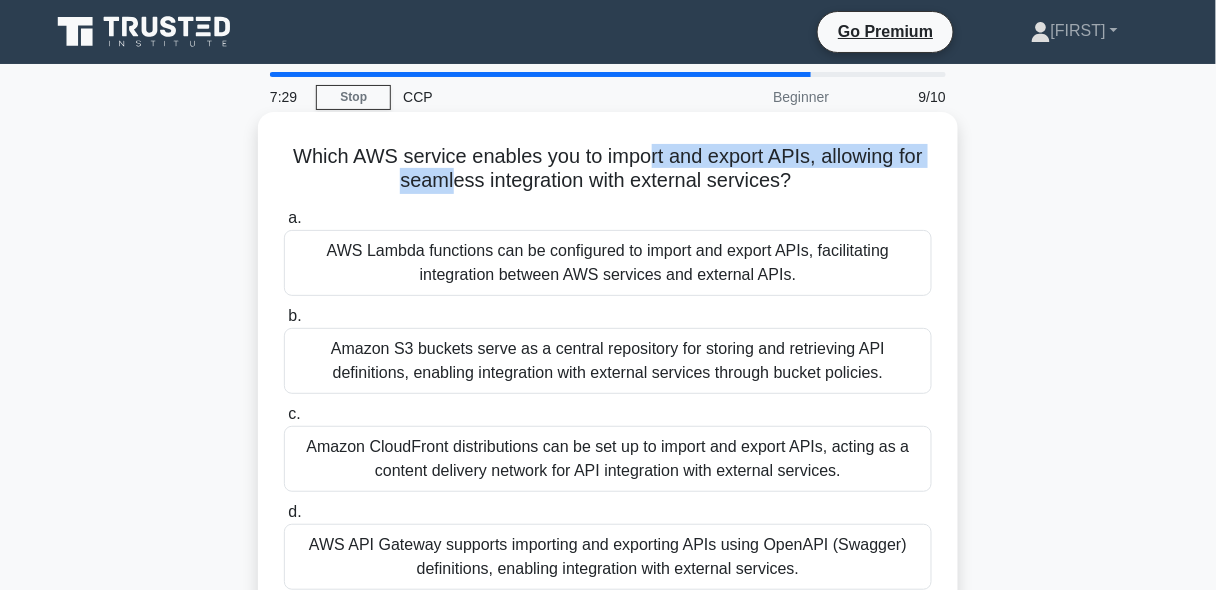 drag, startPoint x: 448, startPoint y: 174, endPoint x: 645, endPoint y: 166, distance: 197.16237 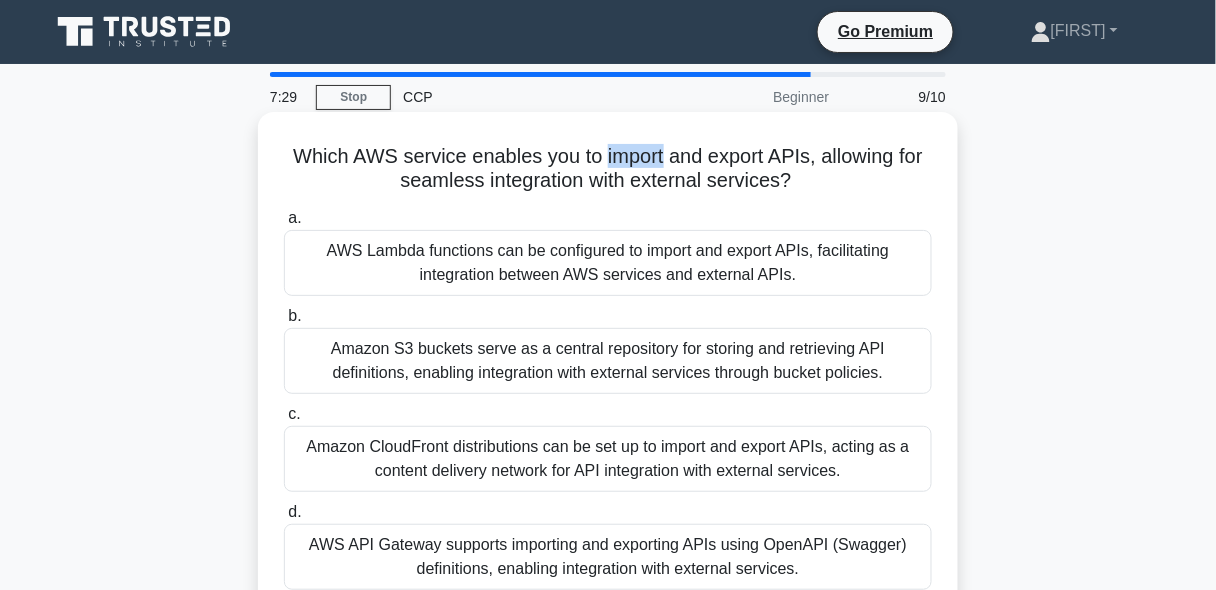 click on "Which AWS service enables you to import and export APIs, allowing for seamless integration with external services?
.spinner_0XTQ{transform-origin:center;animation:spinner_y6GP .75s linear infinite}@keyframes spinner_y6GP{100%{transform:rotate(360deg)}}" at bounding box center [608, 169] 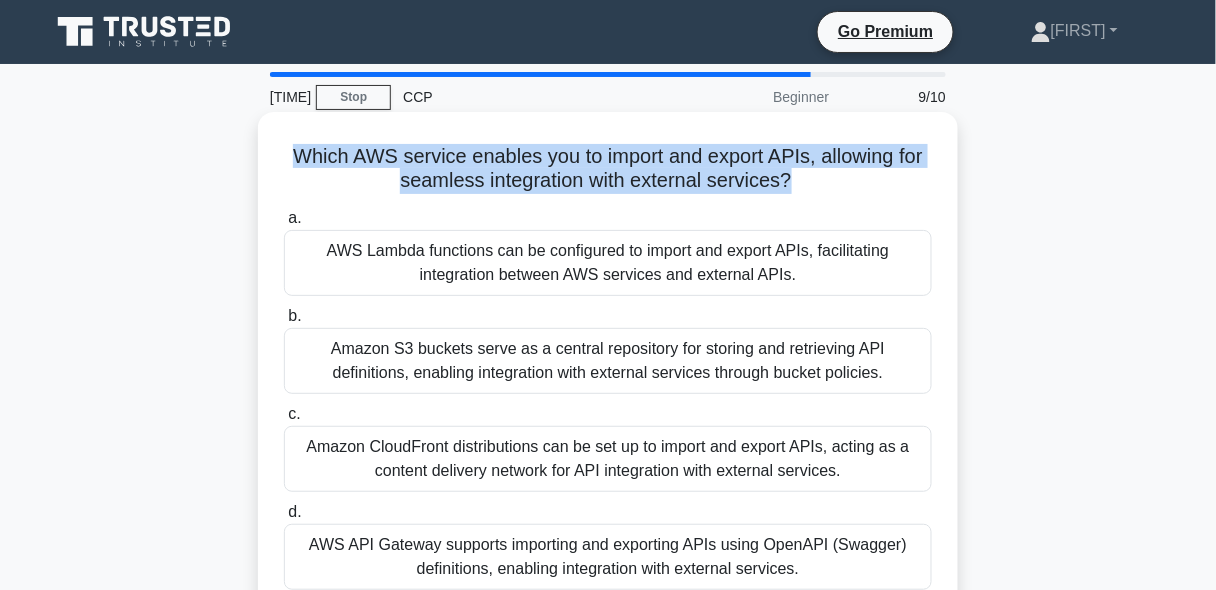 click on "Which AWS service enables you to import and export APIs, allowing for seamless integration with external services?
.spinner_0XTQ{transform-origin:center;animation:spinner_y6GP .75s linear infinite}@keyframes spinner_y6GP{100%{transform:rotate(360deg)}}" at bounding box center (608, 169) 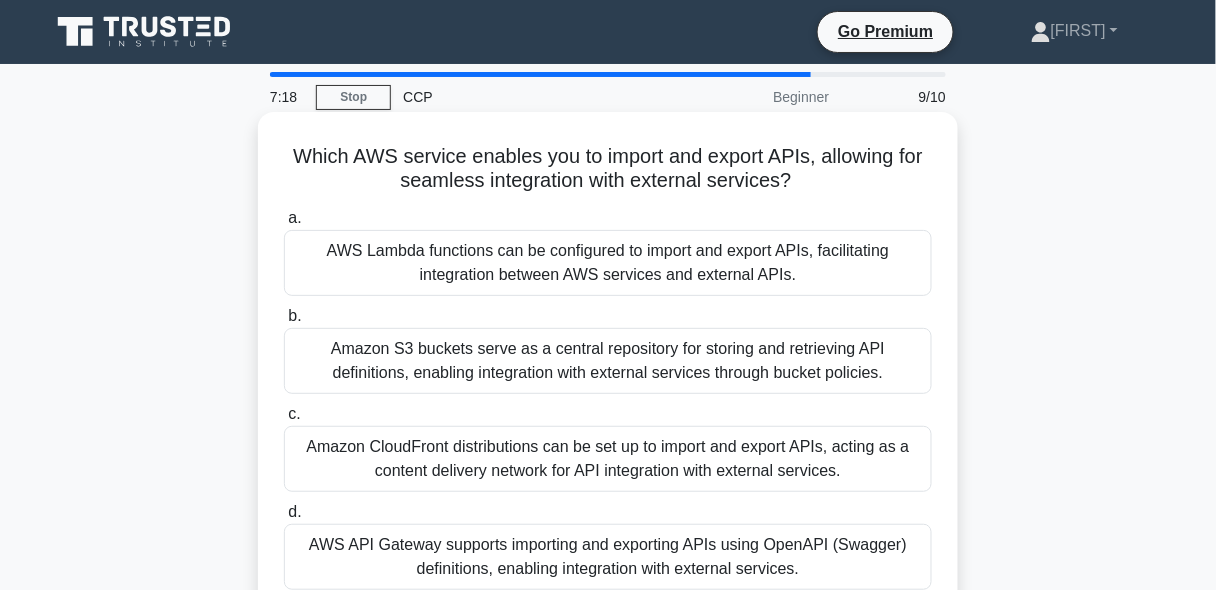 click on "AWS Lambda functions can be configured to import and export APIs, facilitating integration between AWS services and external APIs." at bounding box center (608, 263) 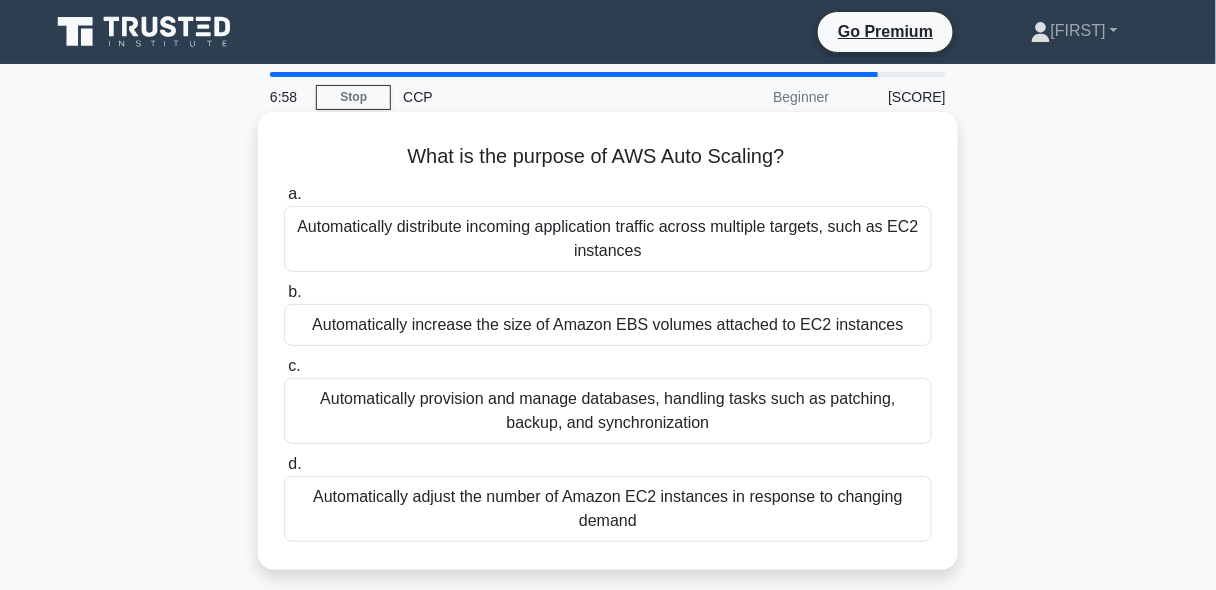 click on "Automatically distribute incoming application traffic across multiple targets, such as EC2 instances" at bounding box center [608, 239] 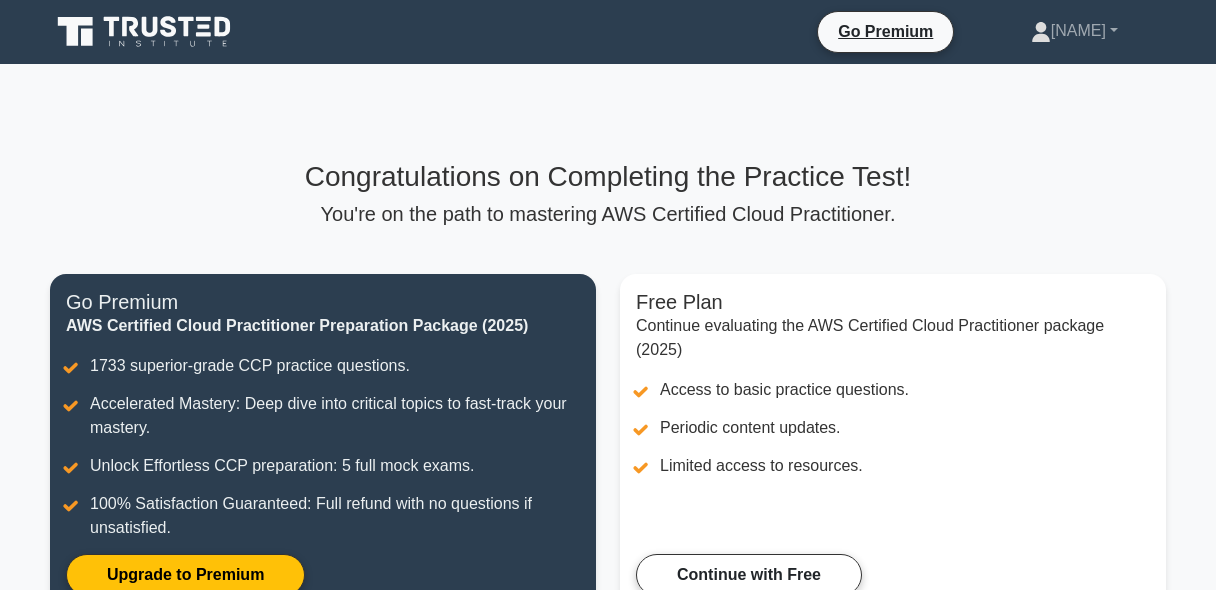 scroll, scrollTop: 0, scrollLeft: 0, axis: both 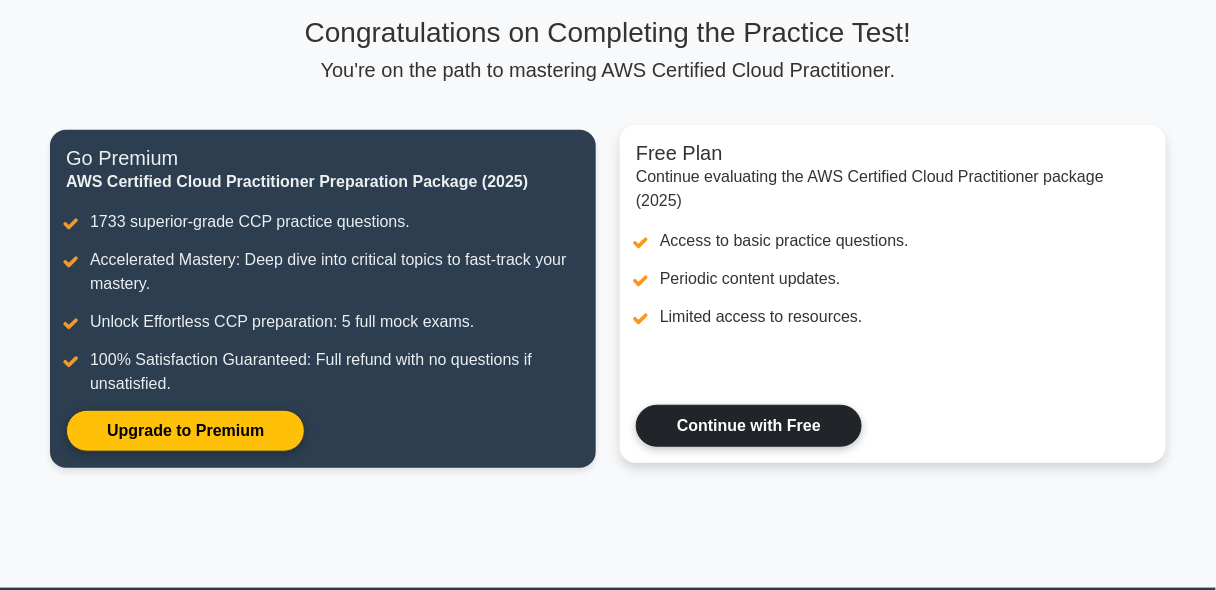 click on "Continue with Free" at bounding box center [749, 426] 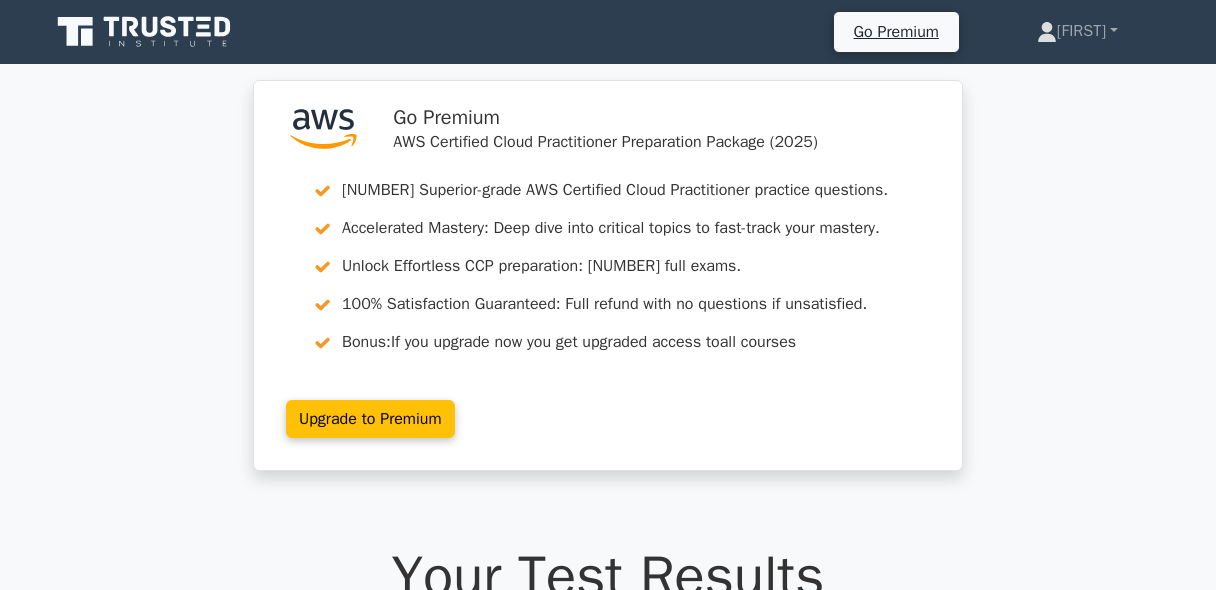 scroll, scrollTop: 0, scrollLeft: 0, axis: both 